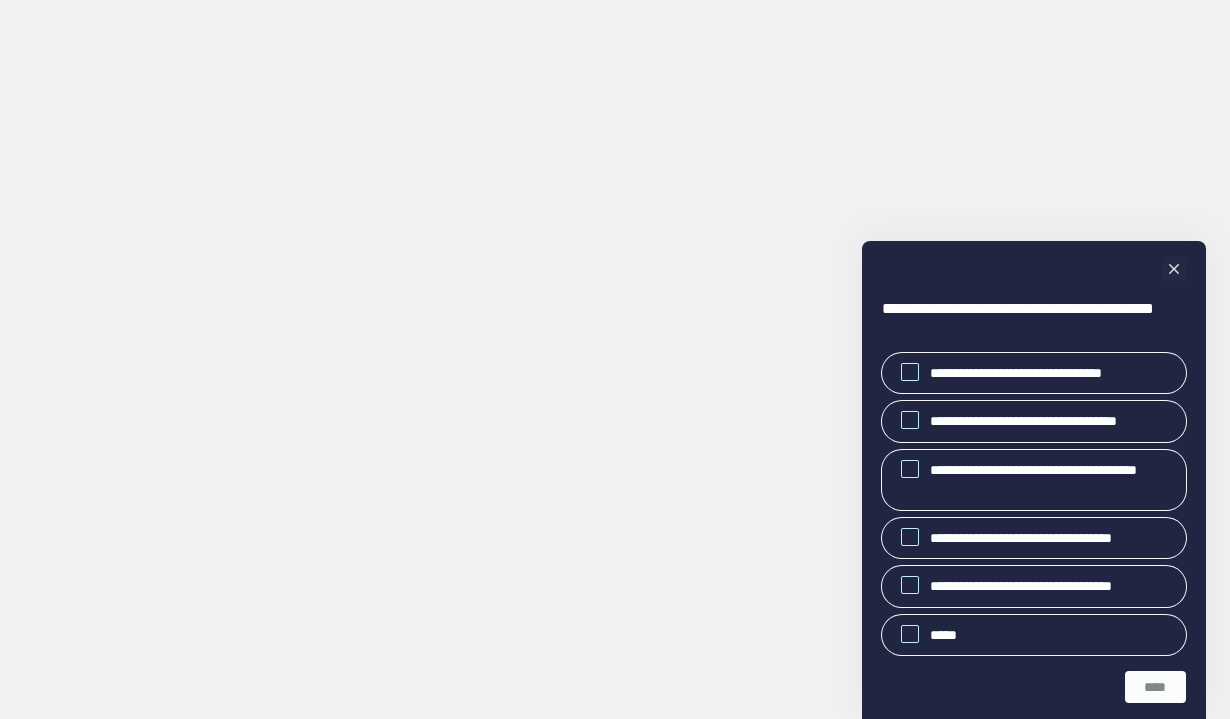 scroll, scrollTop: 0, scrollLeft: 0, axis: both 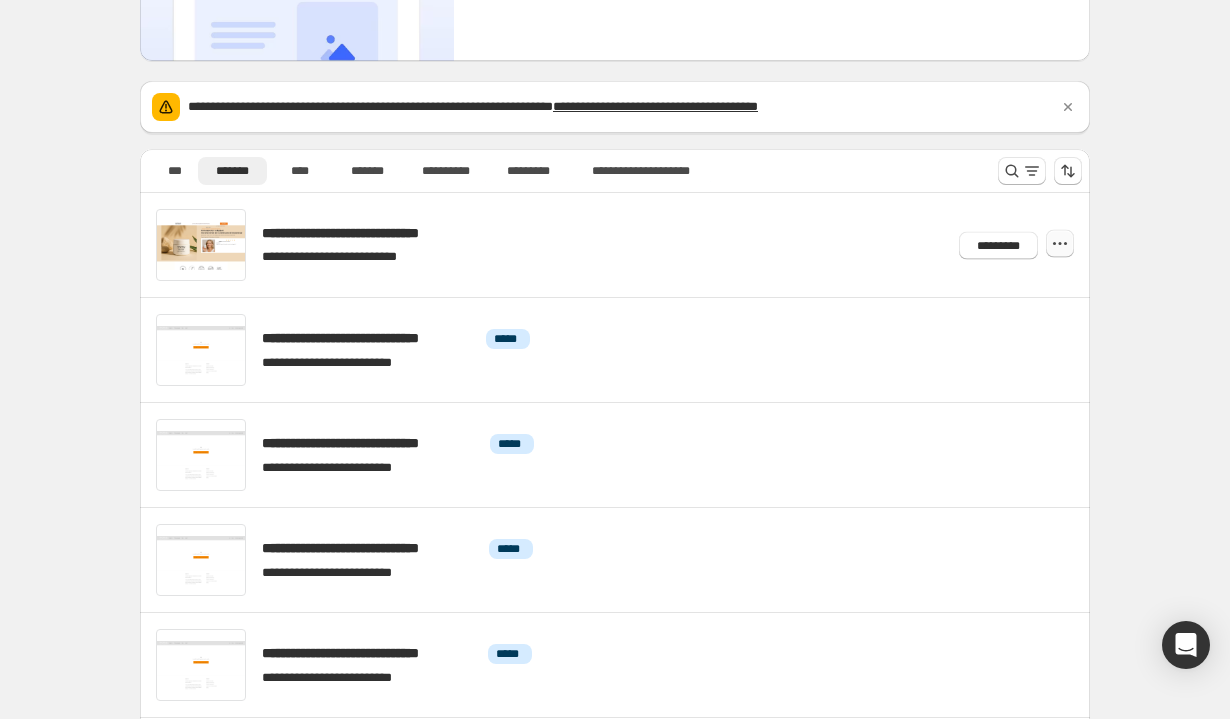 click 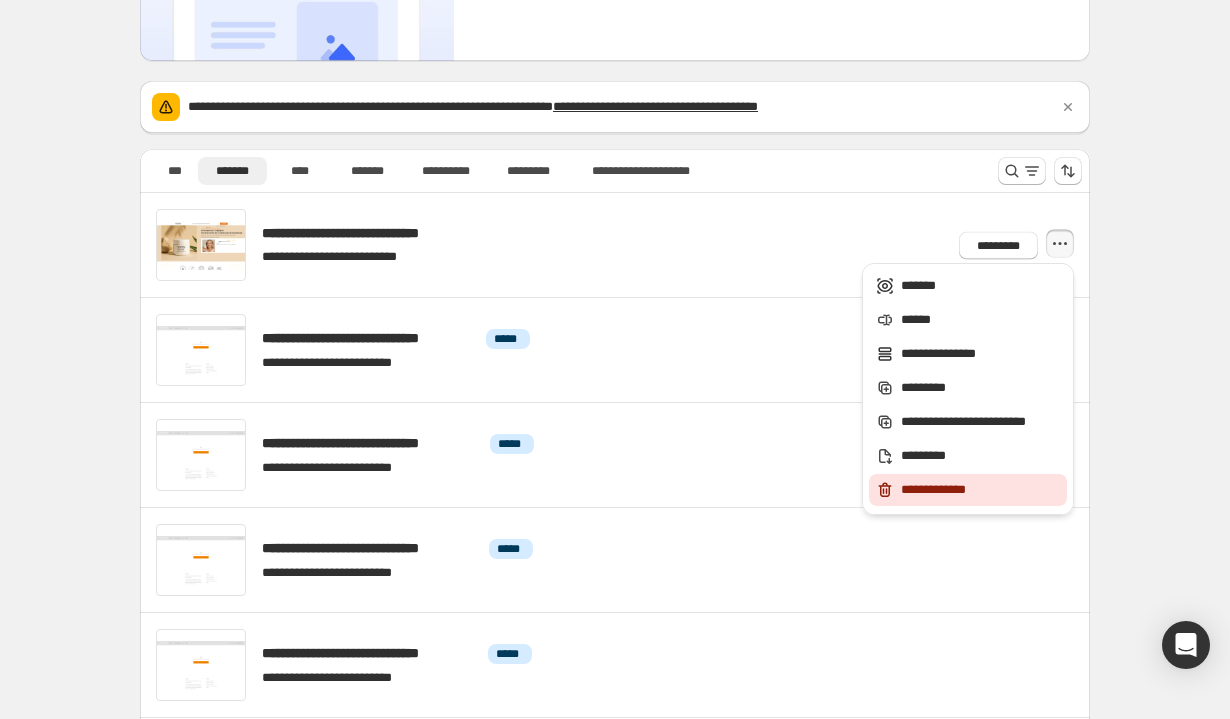 click on "**********" at bounding box center [981, 490] 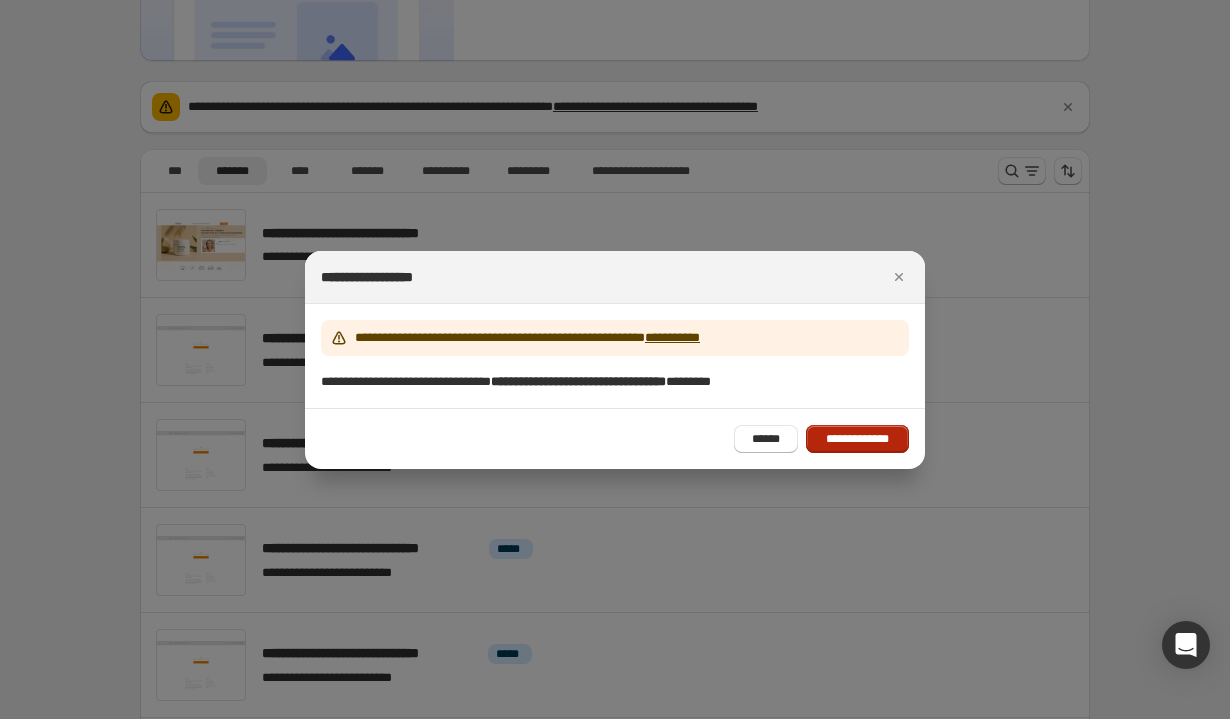 click on "**********" at bounding box center (857, 439) 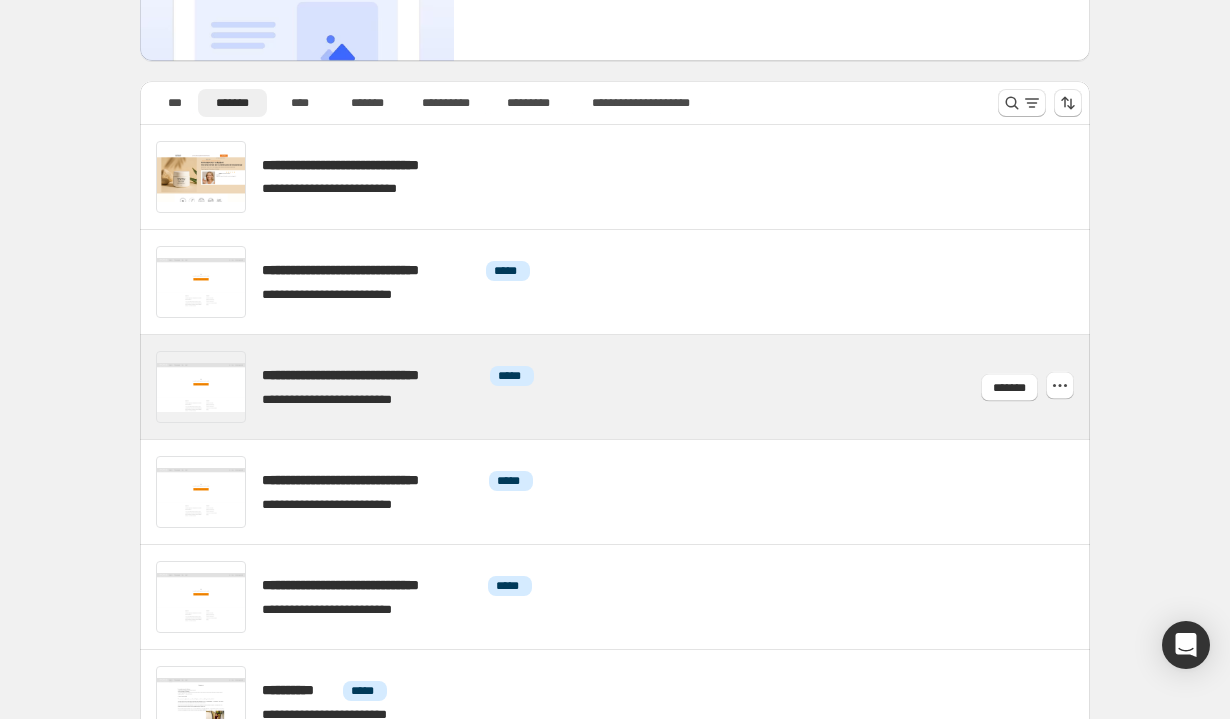scroll, scrollTop: 188, scrollLeft: 0, axis: vertical 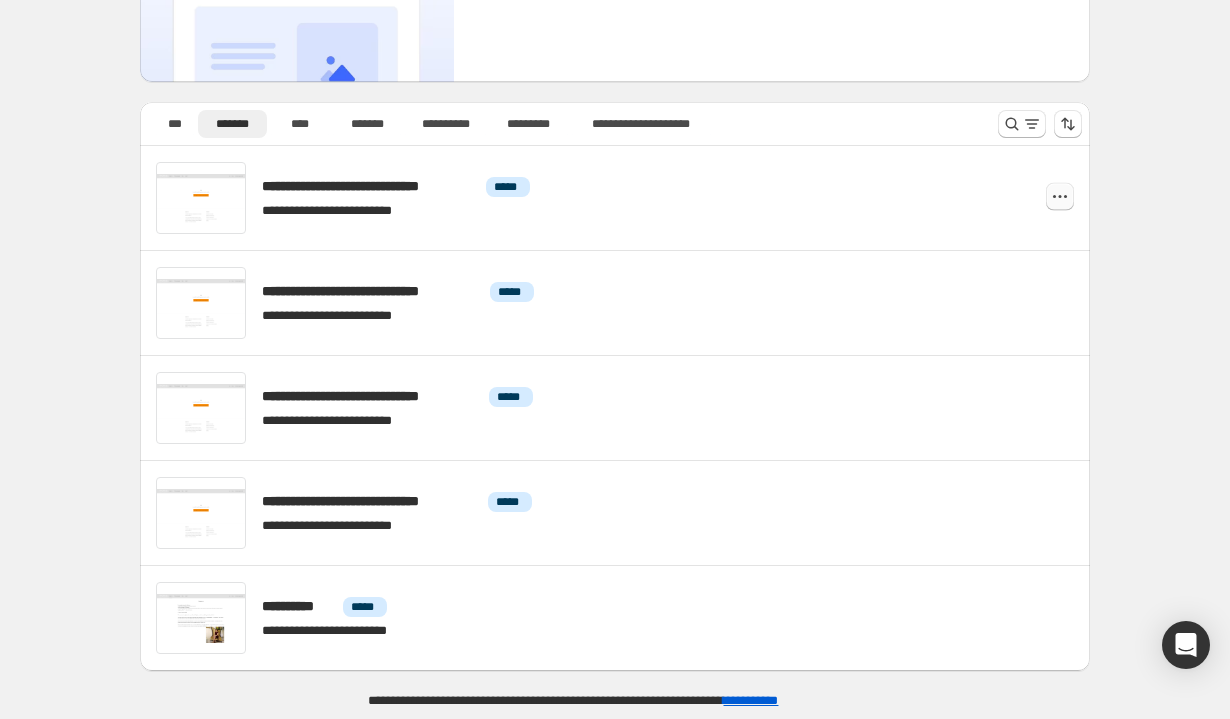 click at bounding box center [1060, 197] 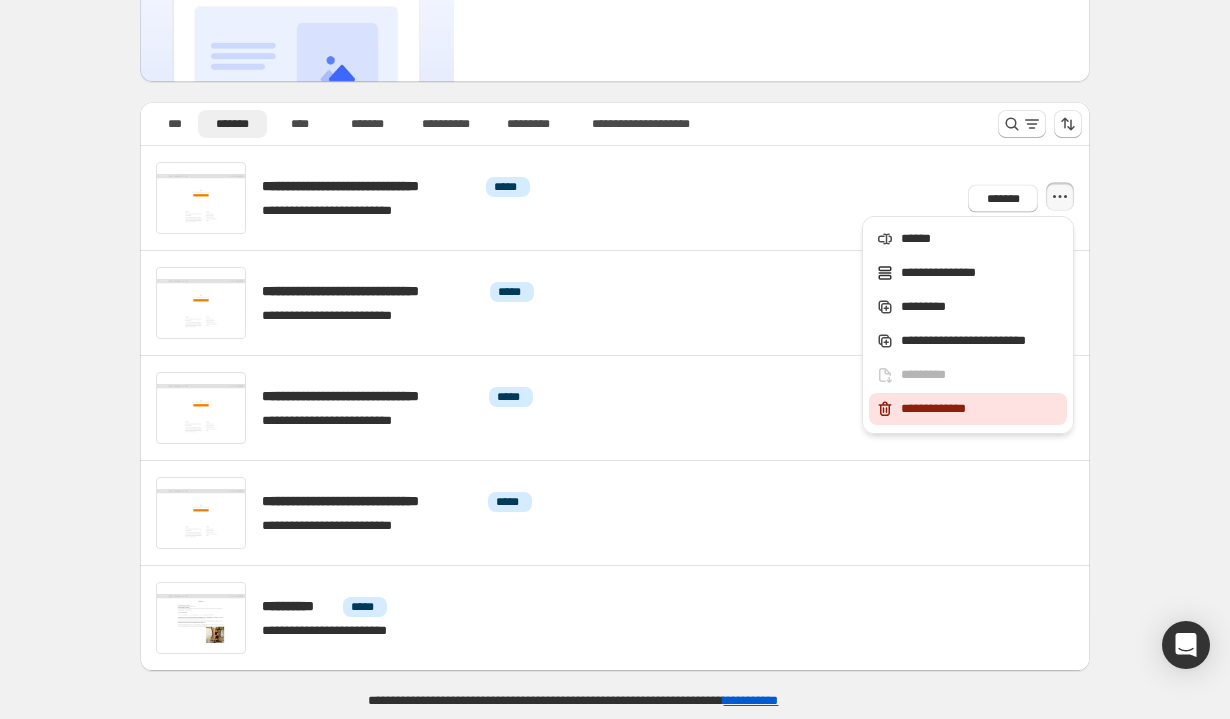 click on "**********" at bounding box center (981, 409) 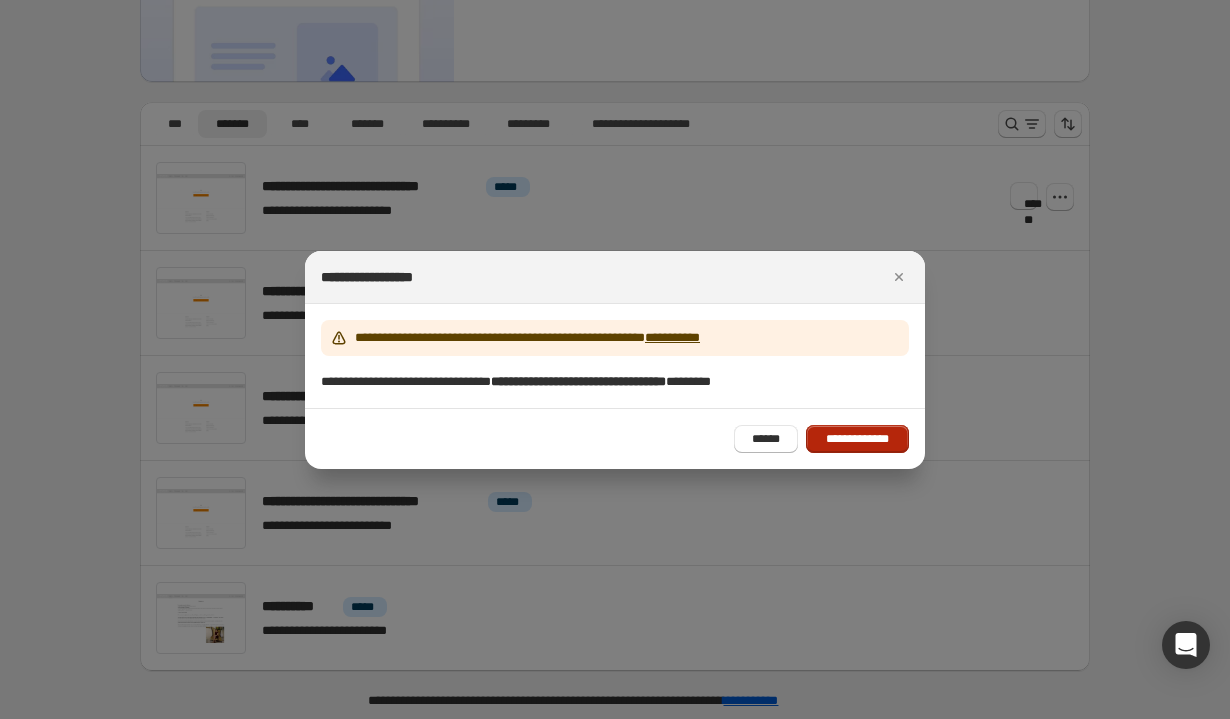 click on "**********" at bounding box center (857, 439) 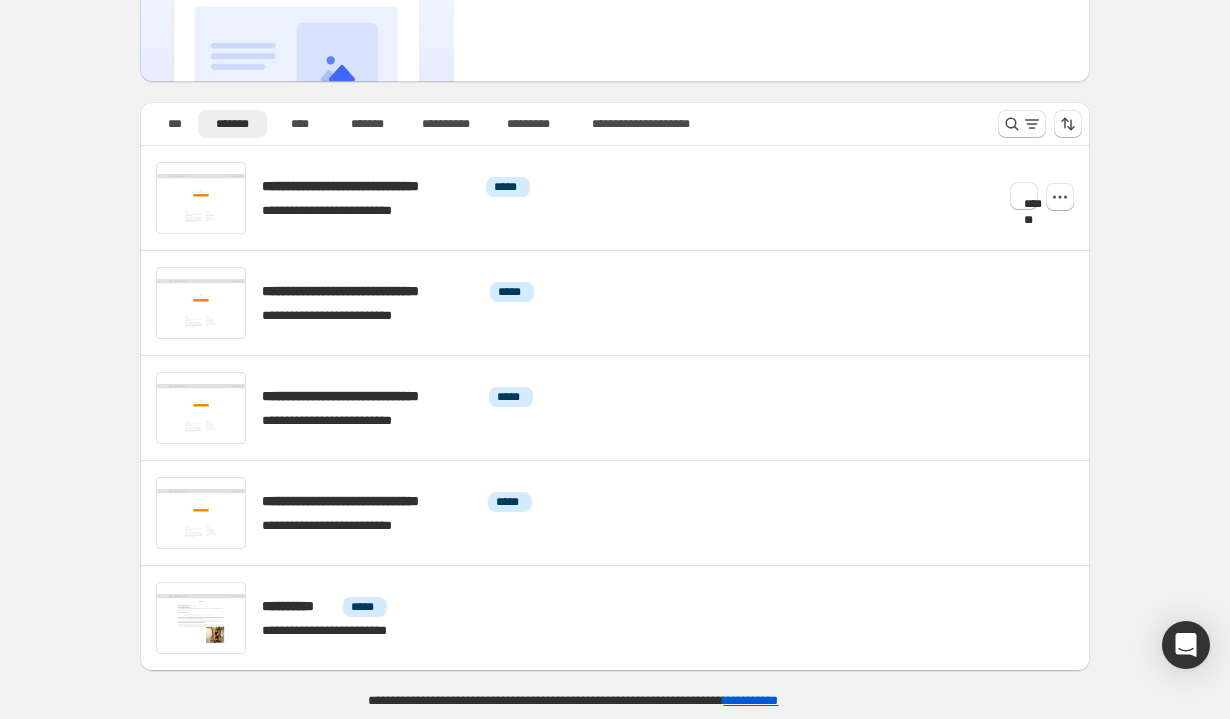 scroll, scrollTop: 83, scrollLeft: 0, axis: vertical 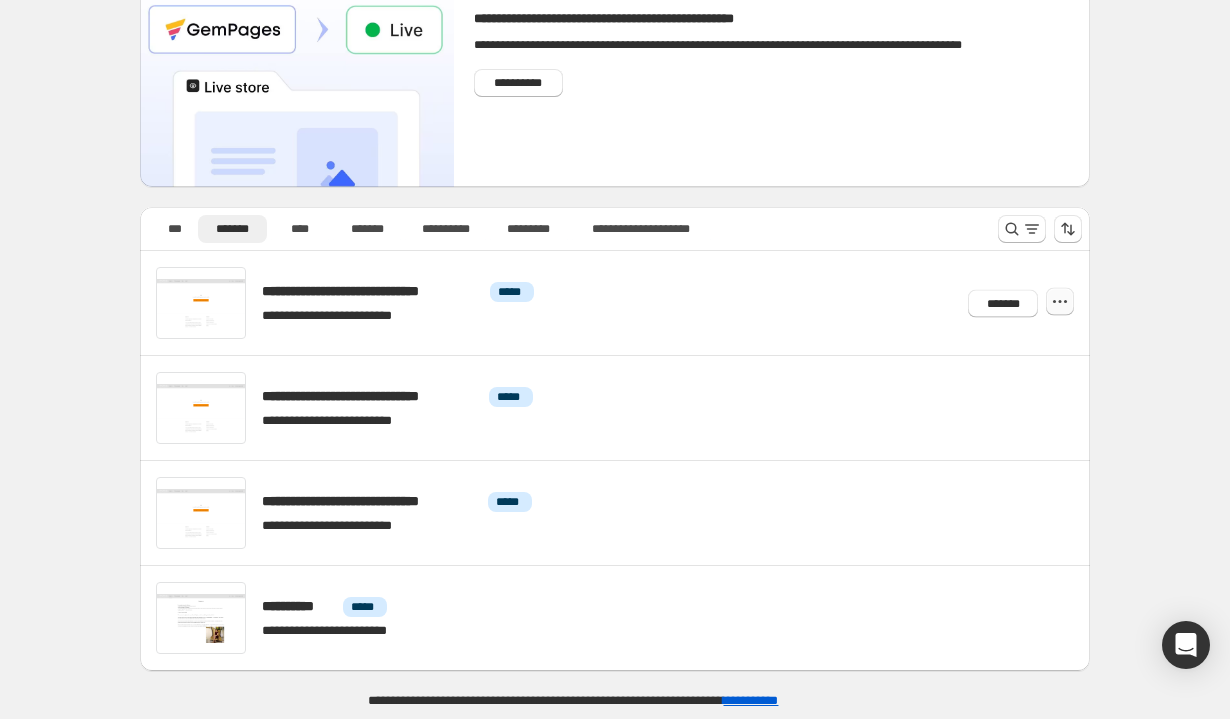 click 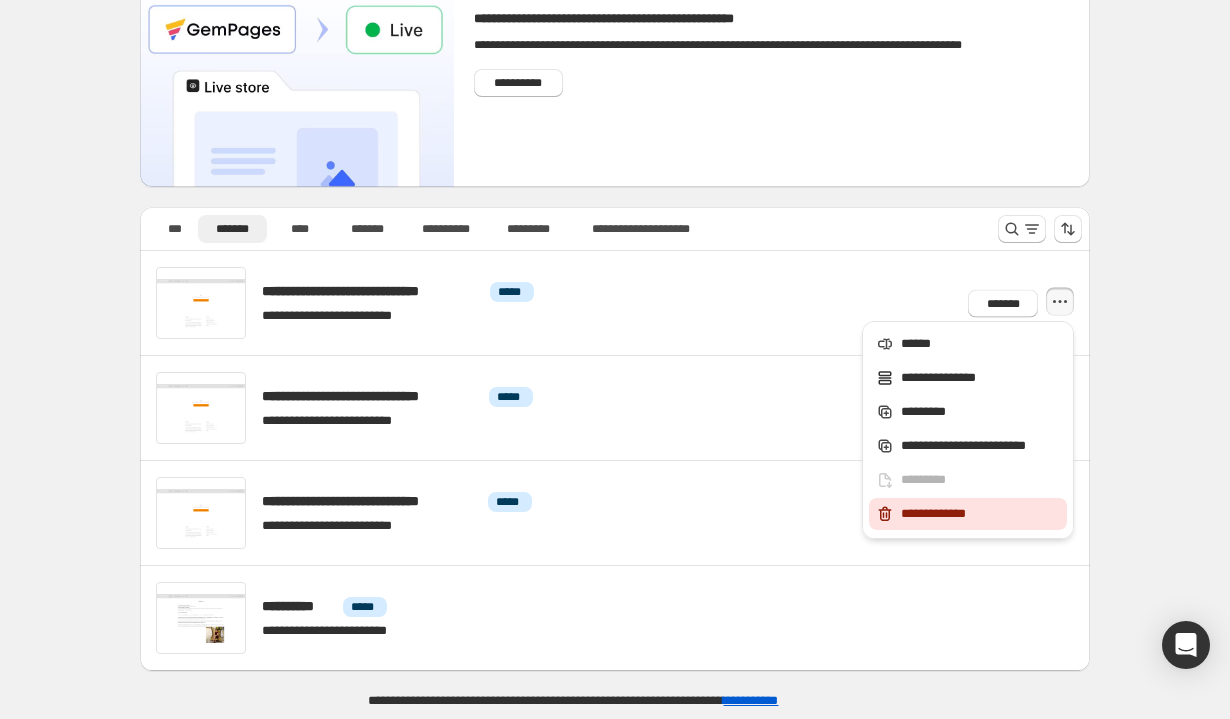 click on "**********" at bounding box center (981, 514) 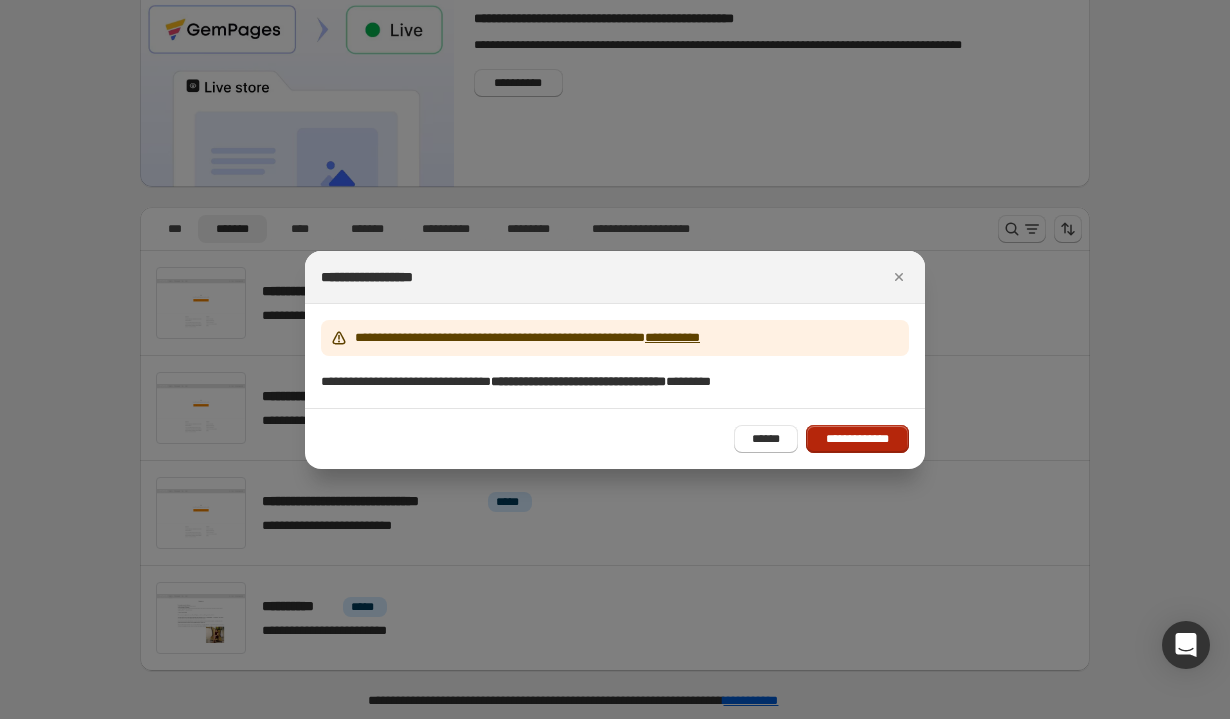 click on "**********" at bounding box center [857, 439] 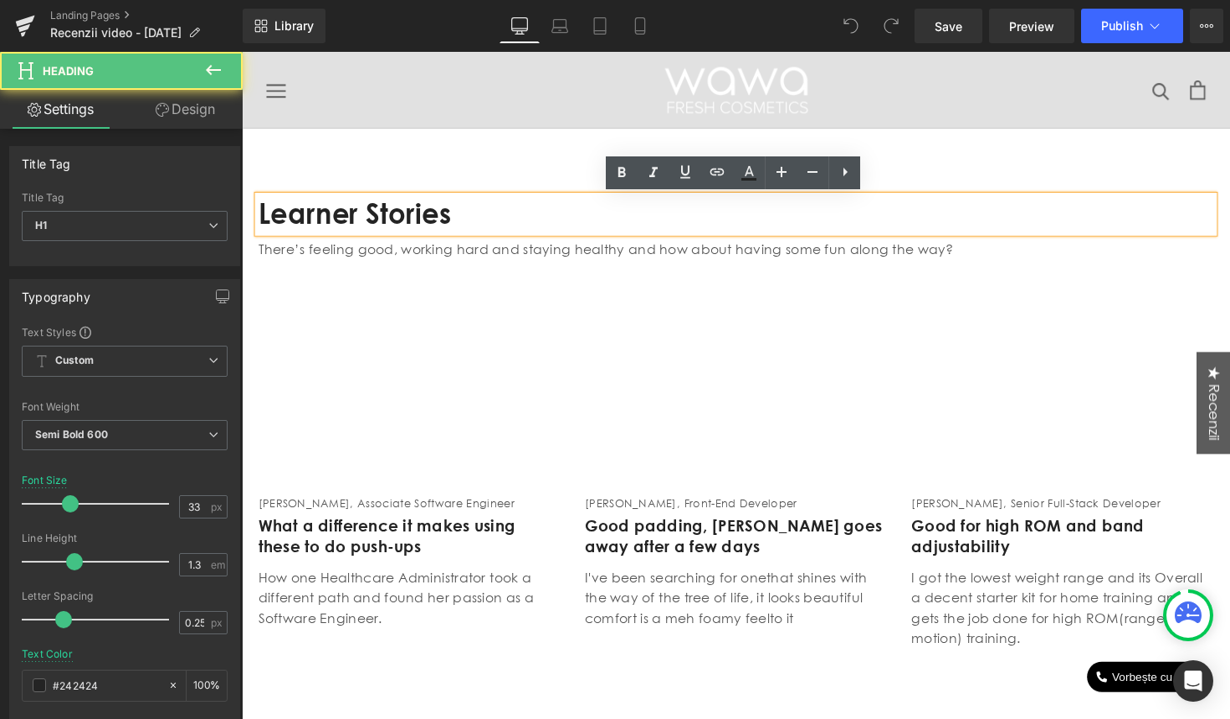 scroll, scrollTop: 0, scrollLeft: 0, axis: both 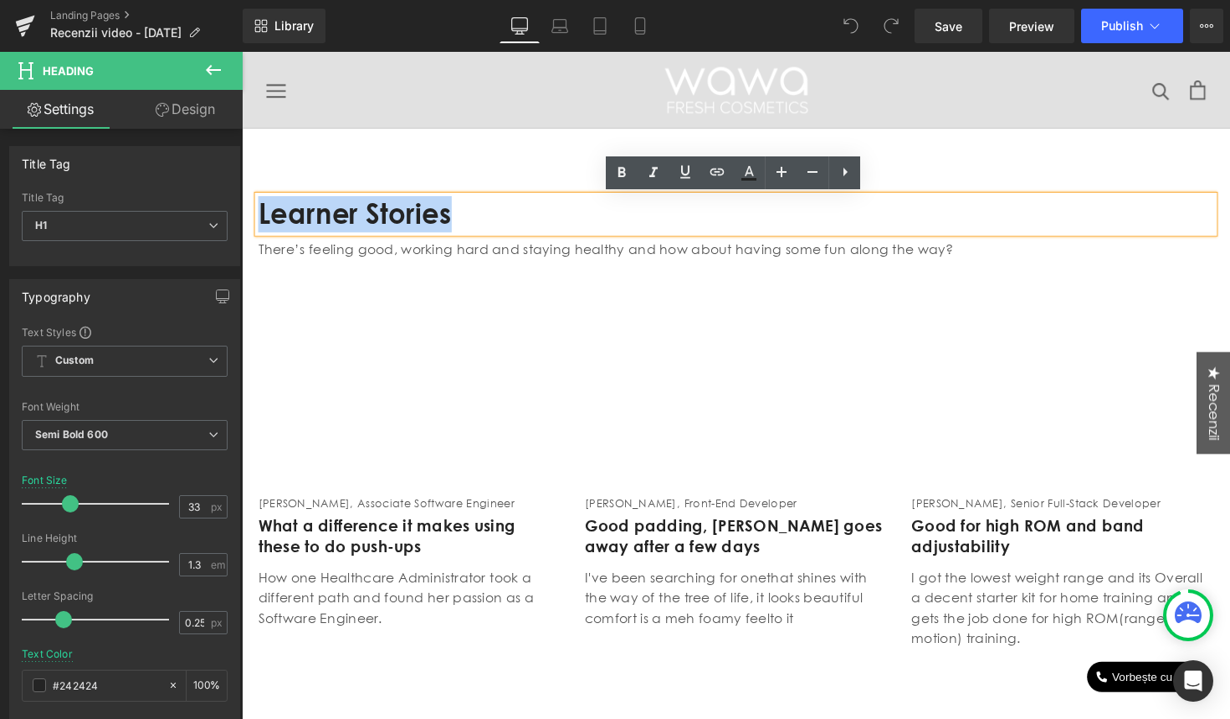 click 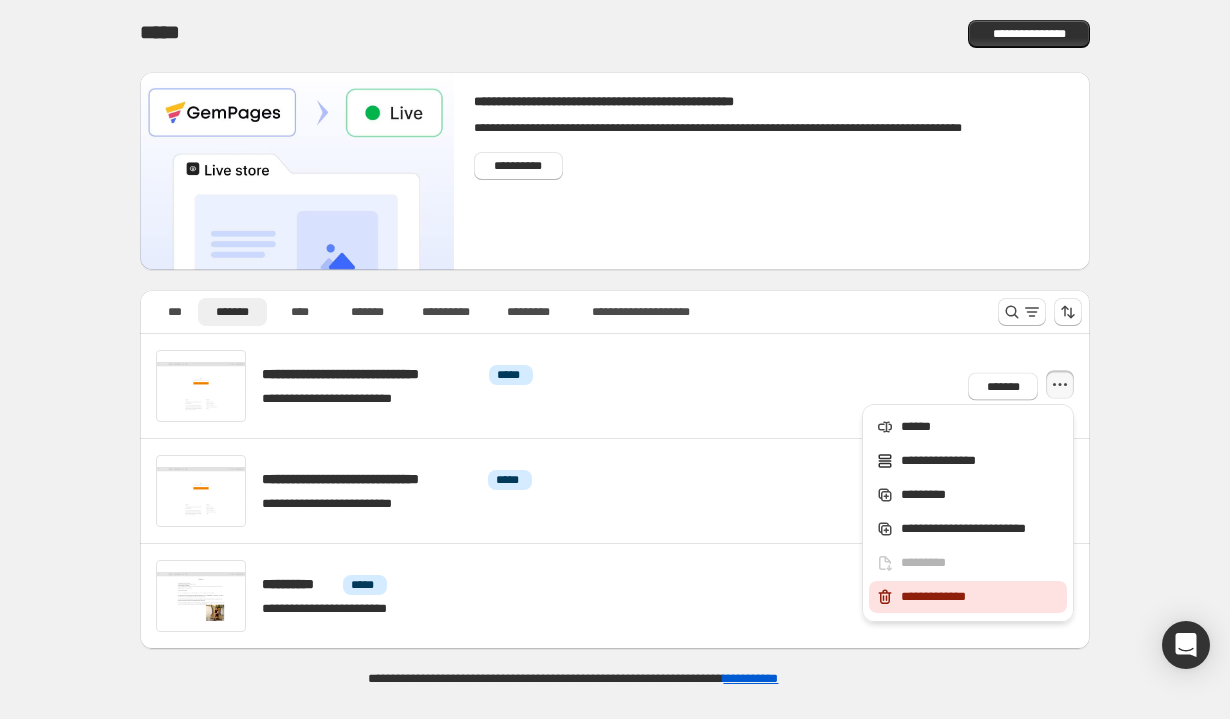 click on "**********" at bounding box center (981, 597) 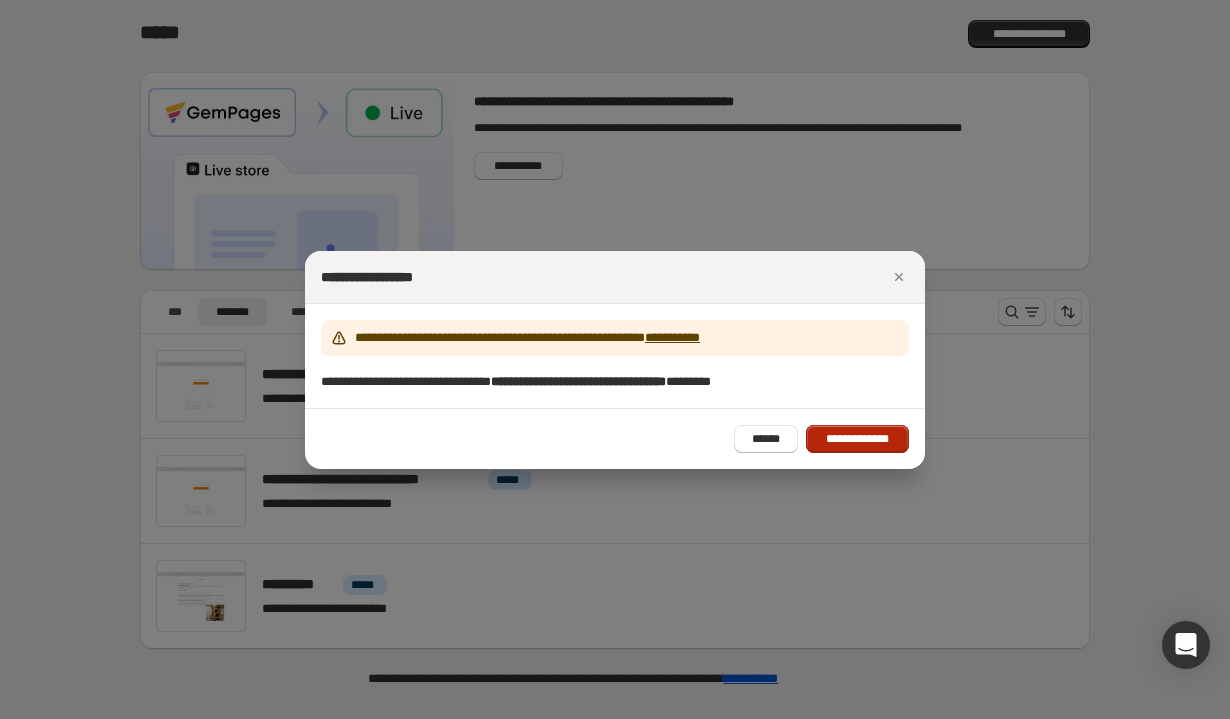 click on "**********" at bounding box center (857, 439) 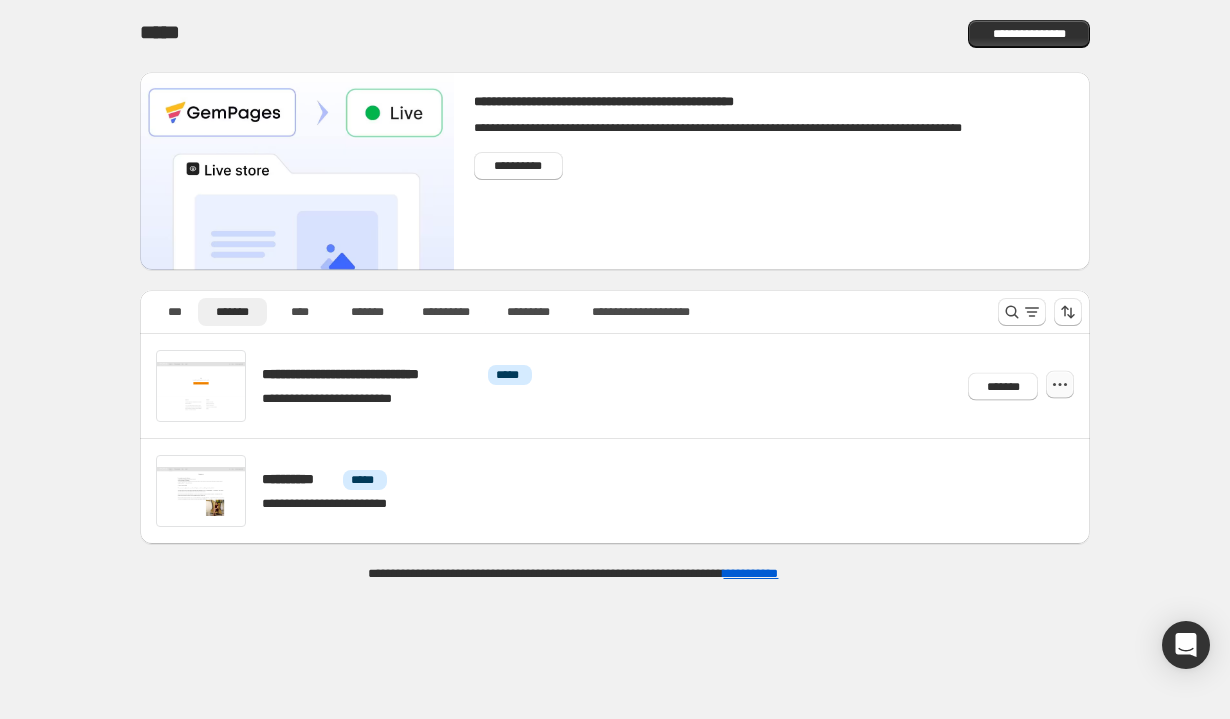 click 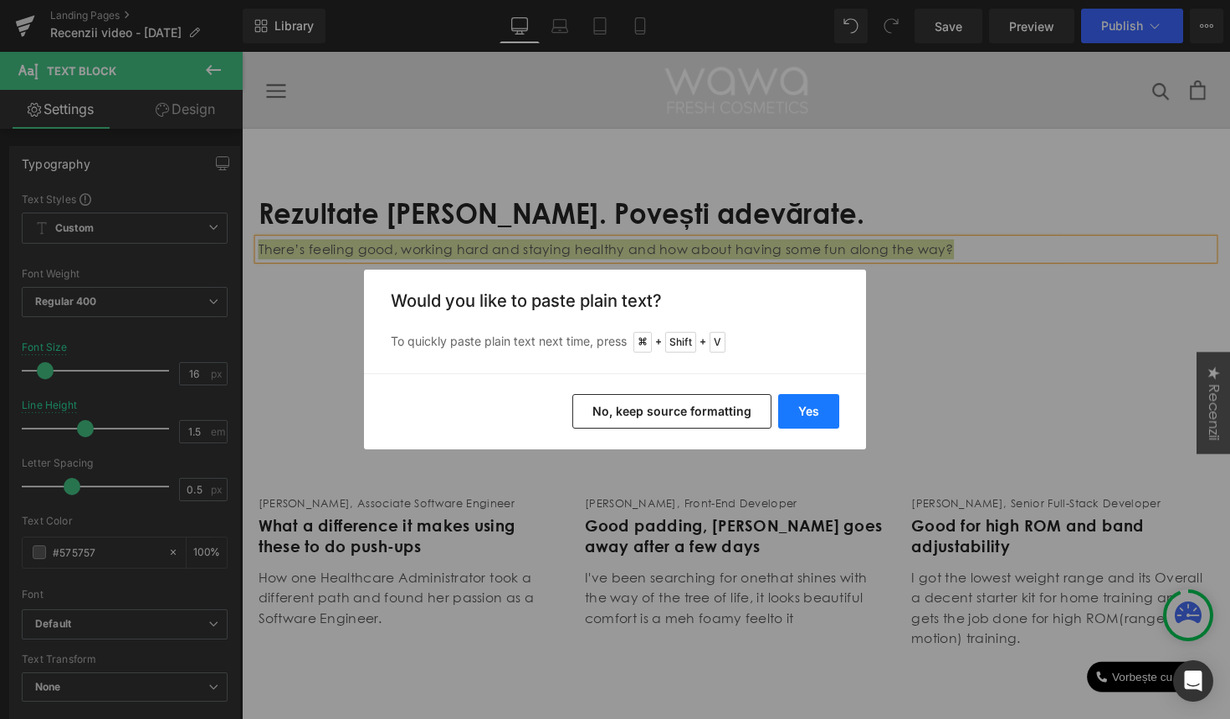click on "**********" at bounding box center [981, 597] 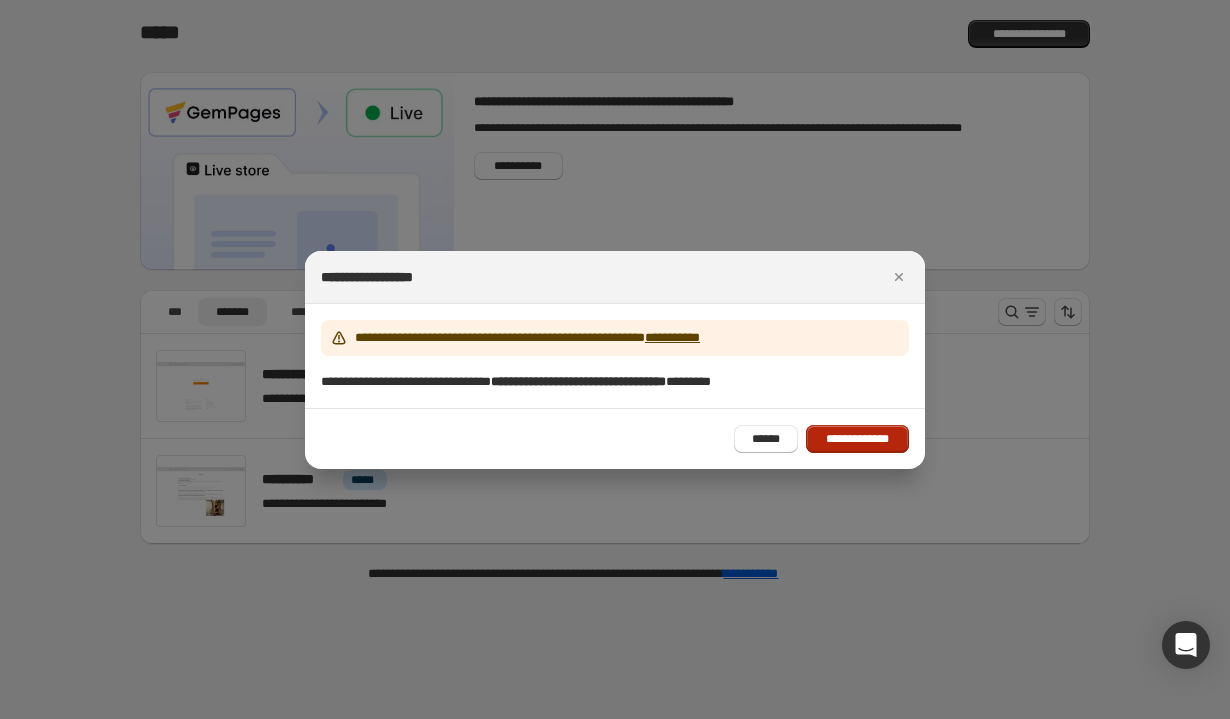 click on "**********" at bounding box center (857, 439) 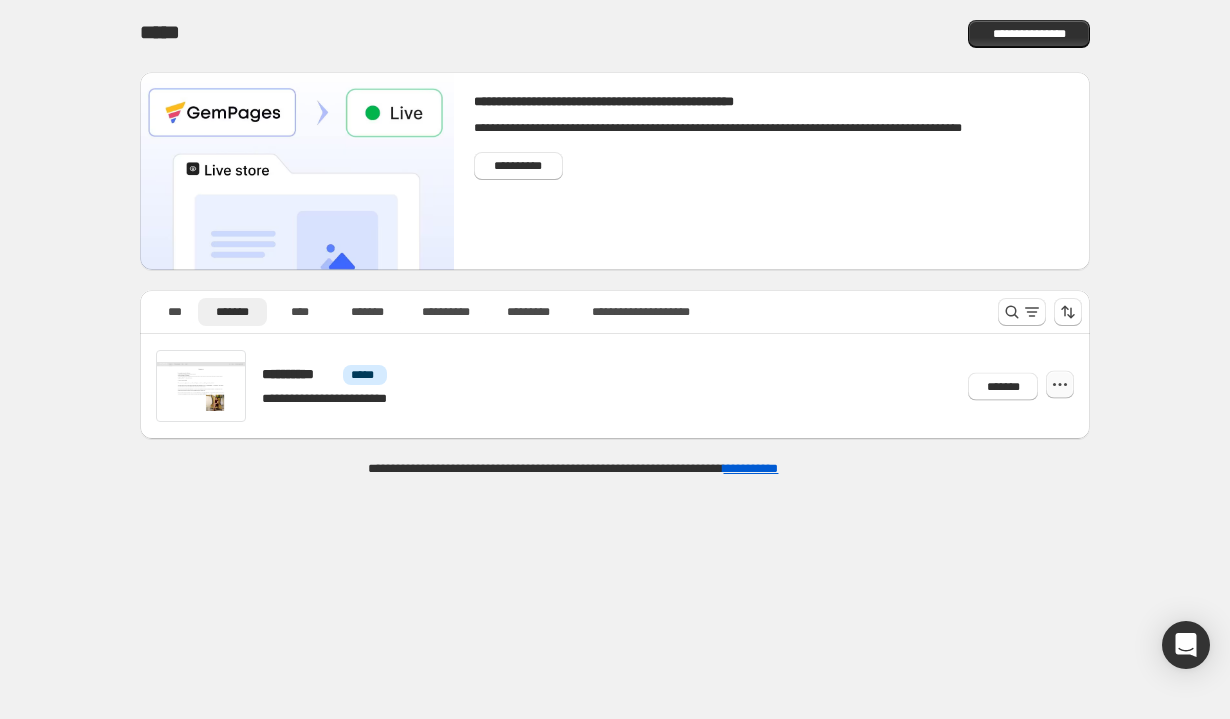 click 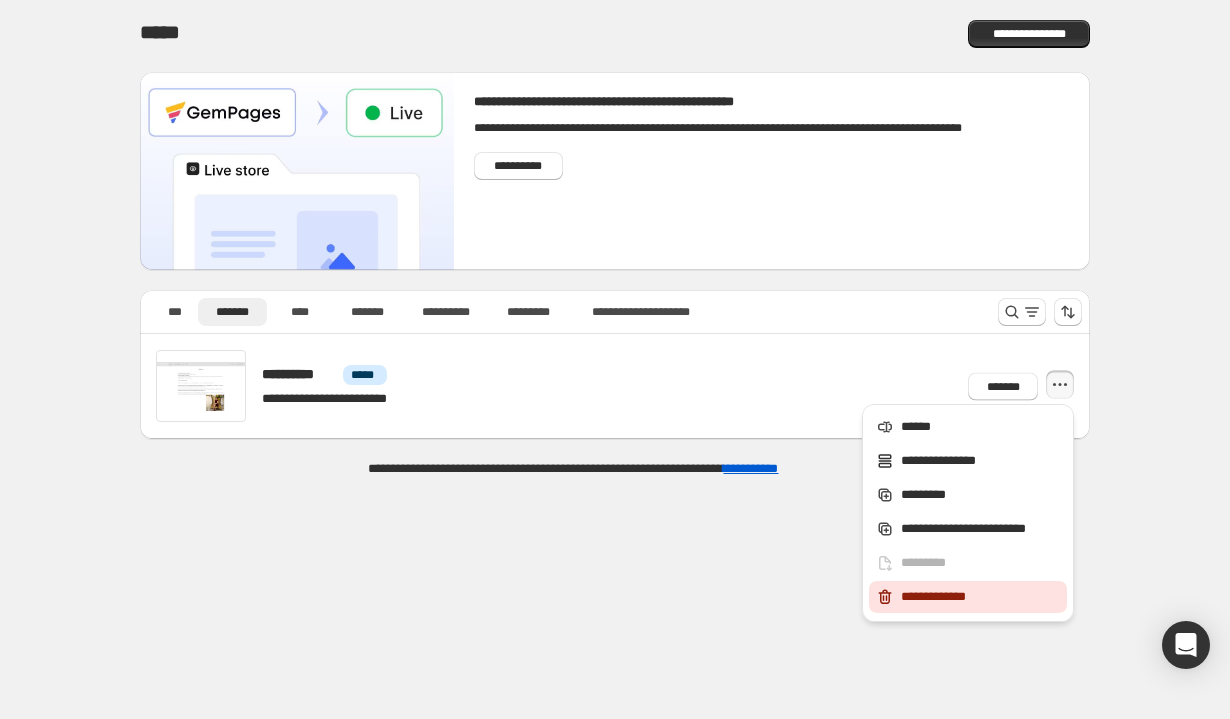 click on "**********" at bounding box center [981, 597] 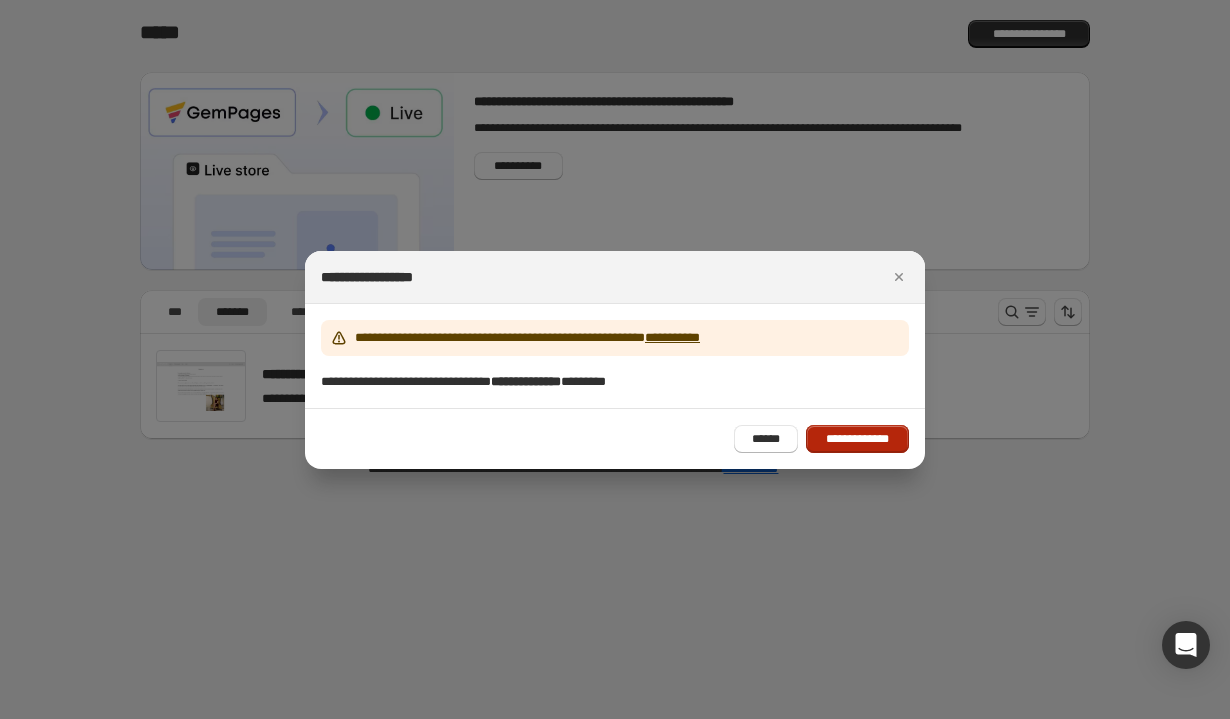 click on "**********" at bounding box center (857, 439) 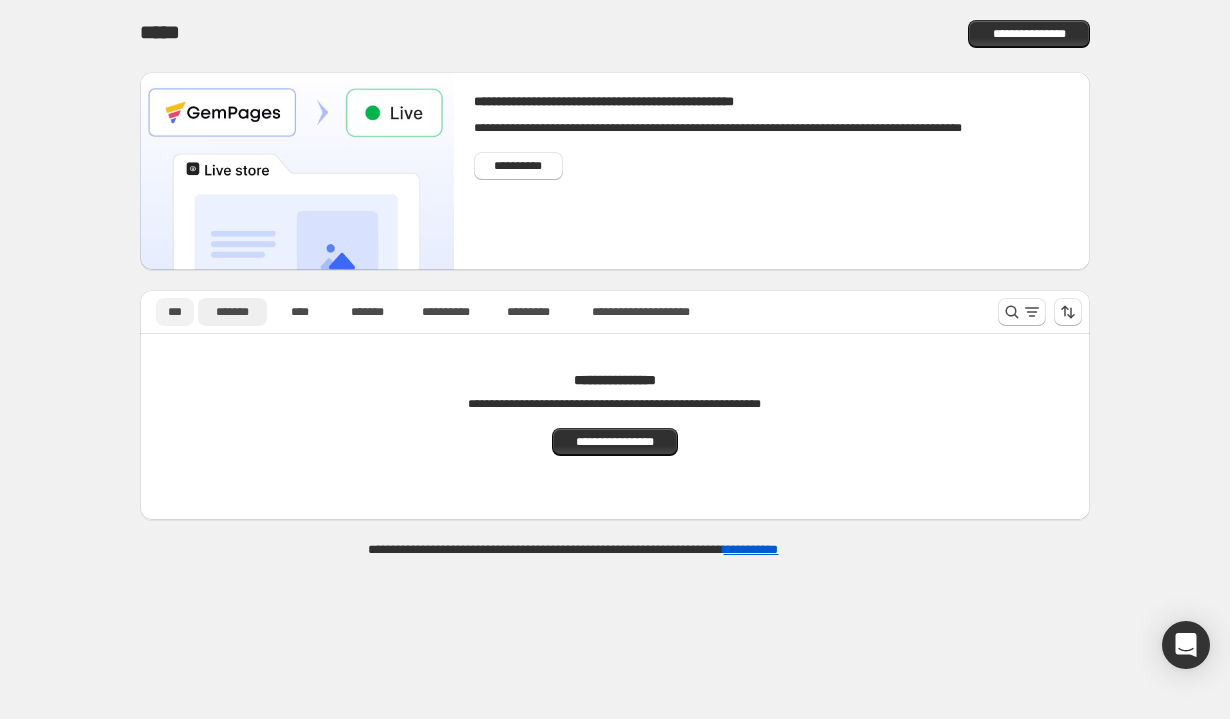 click on "***" at bounding box center [175, 312] 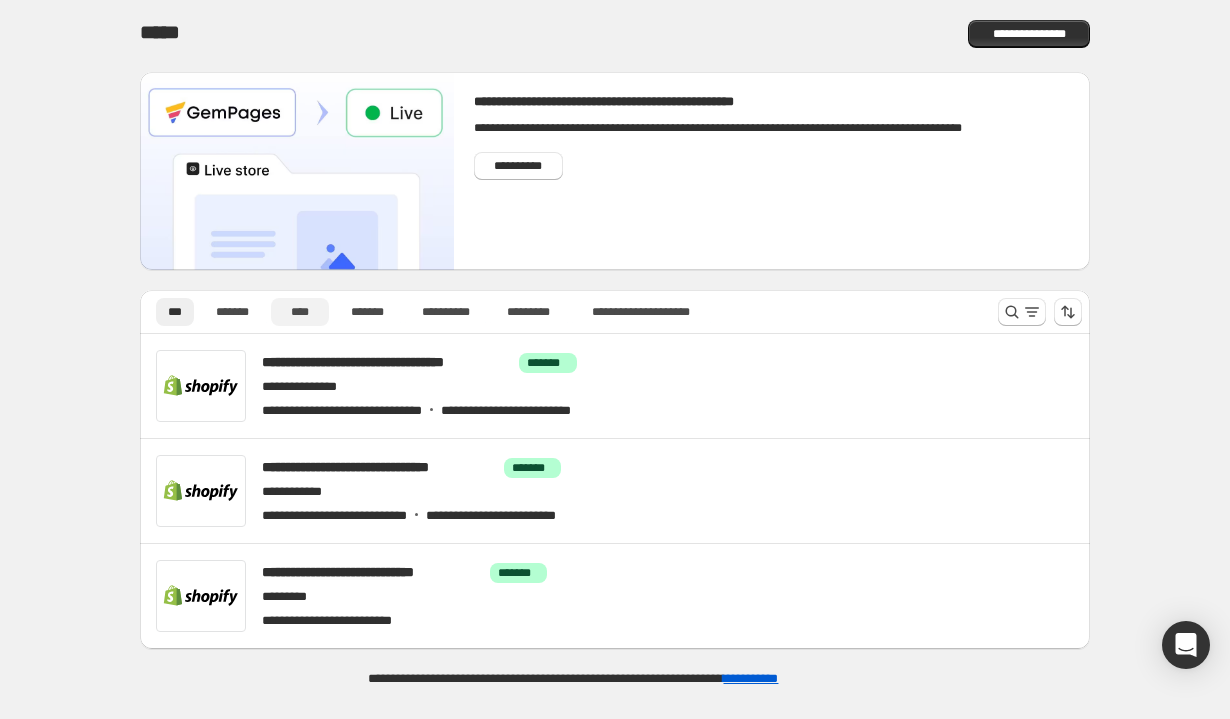 click on "****" at bounding box center (300, 312) 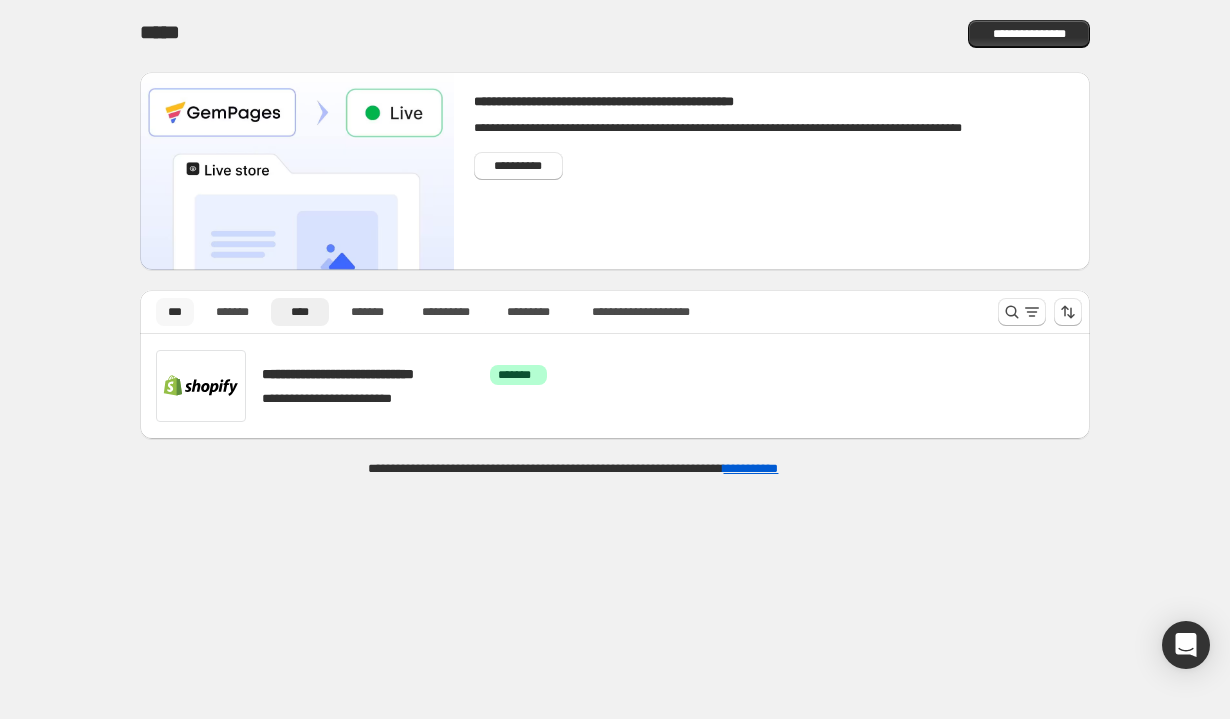click on "***" at bounding box center [175, 312] 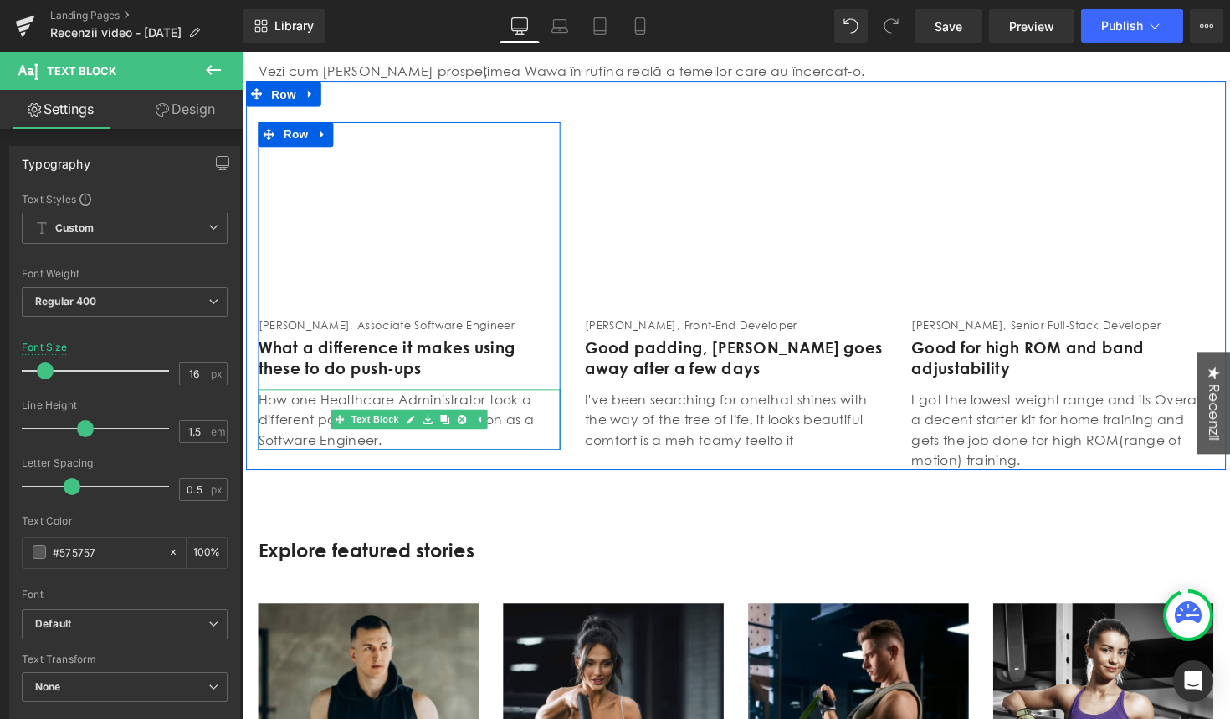 click on "**********" at bounding box center (641, 312) 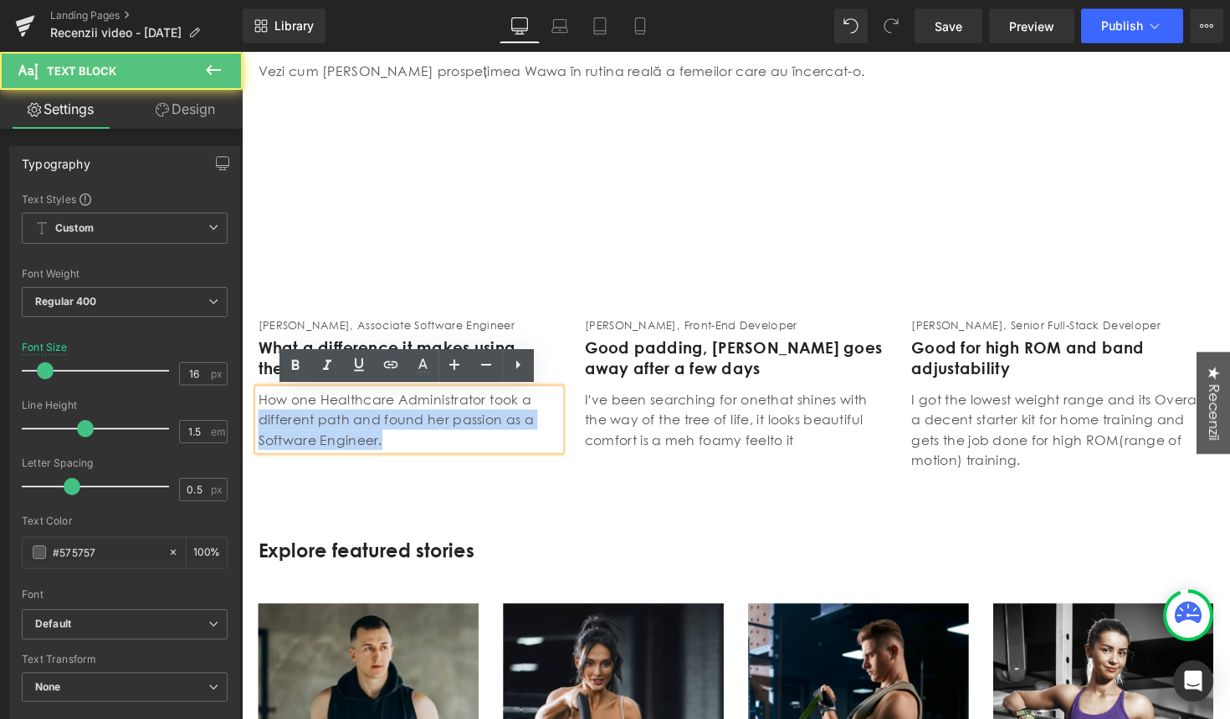 click on "***" at bounding box center [175, 312] 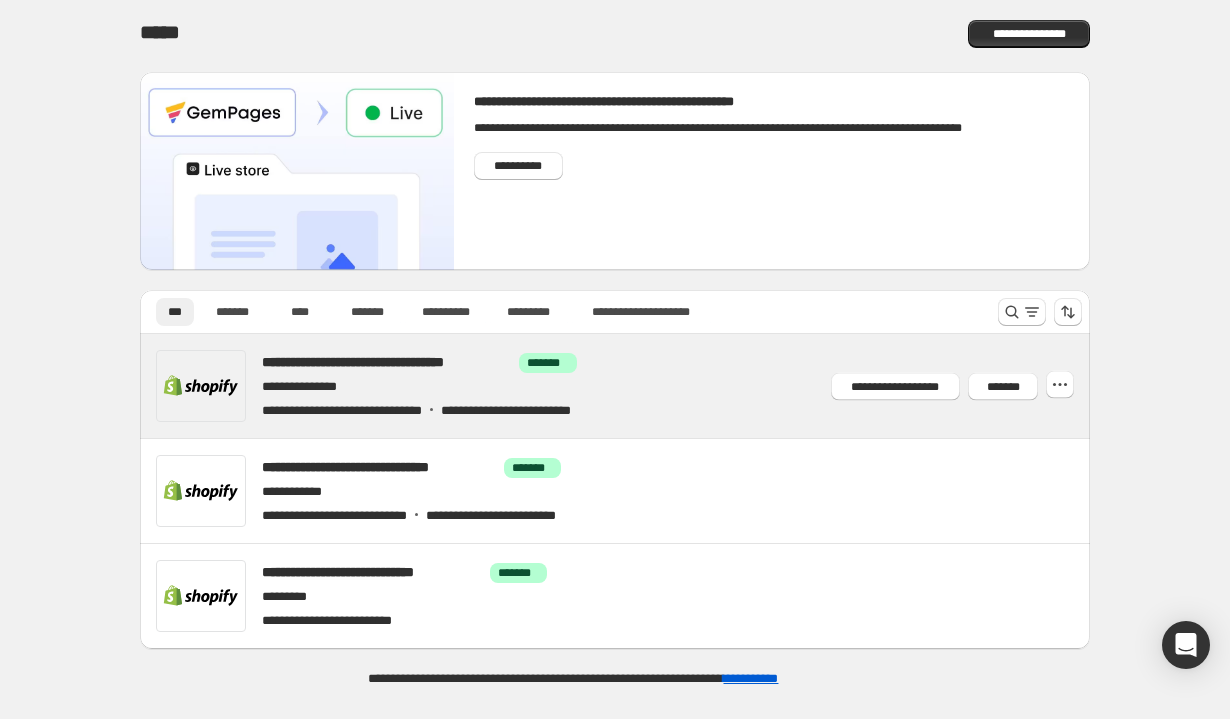 click on "**********" at bounding box center (543, 411) 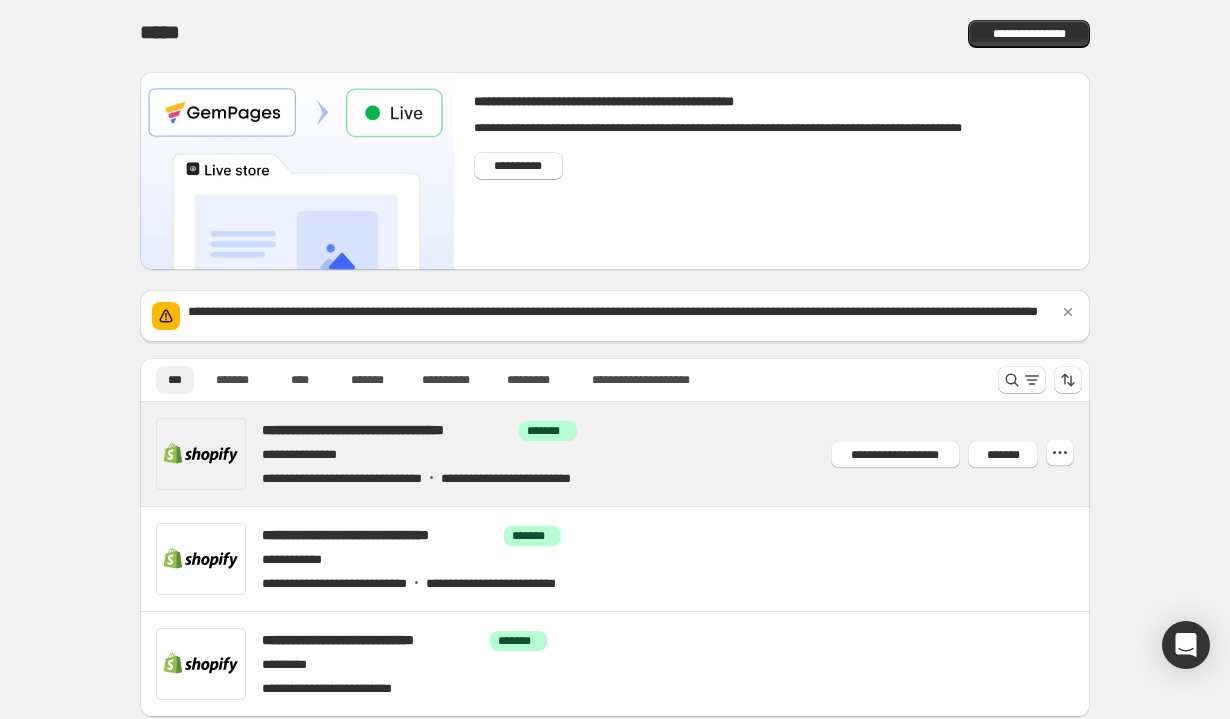 click on "**********" at bounding box center [543, 455] 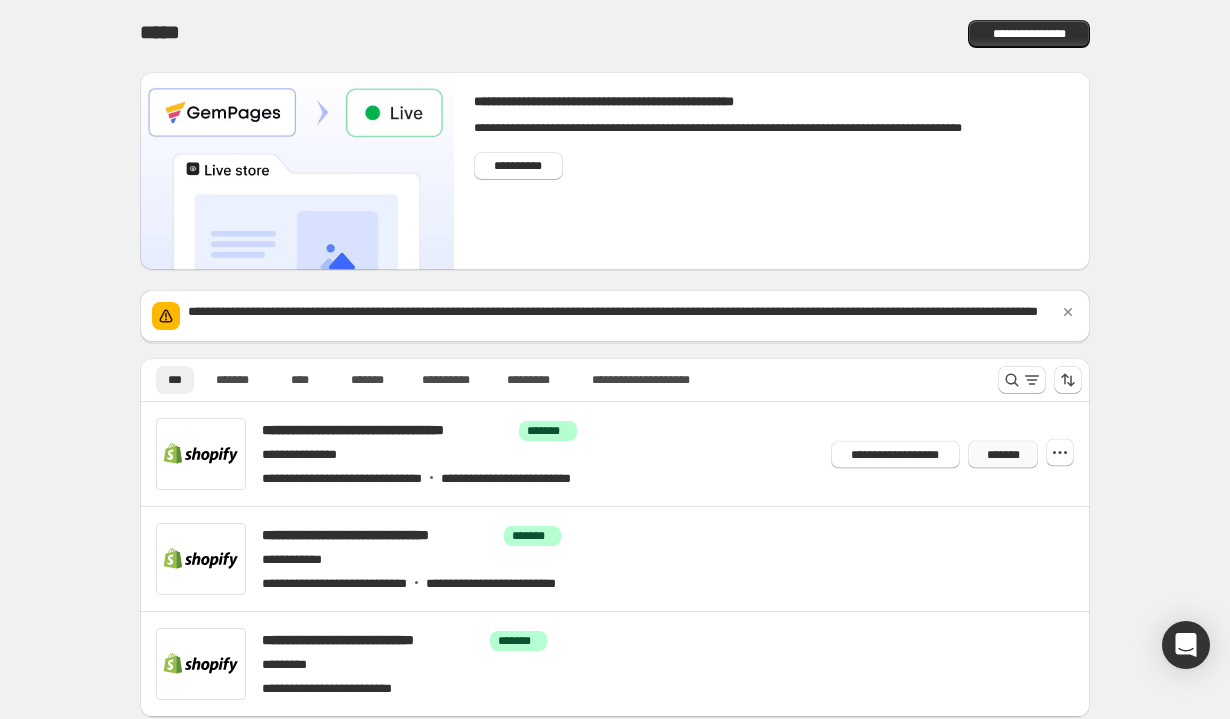 click on "*******" at bounding box center (1003, 454) 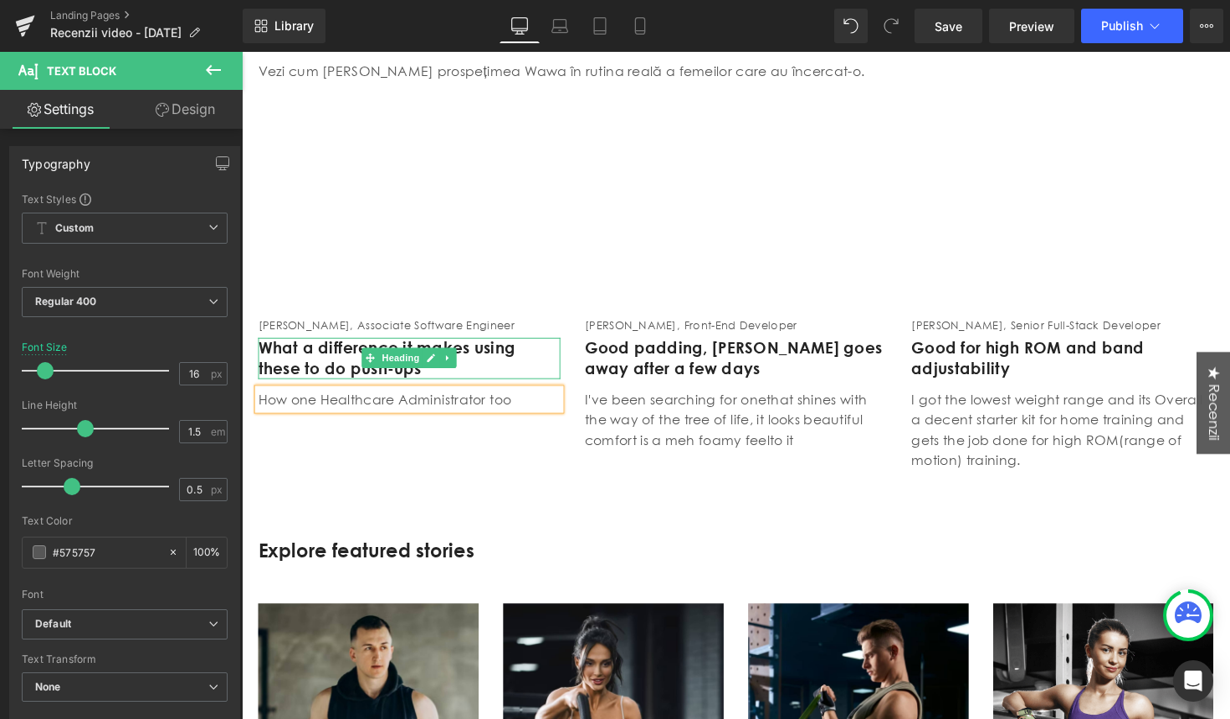 click 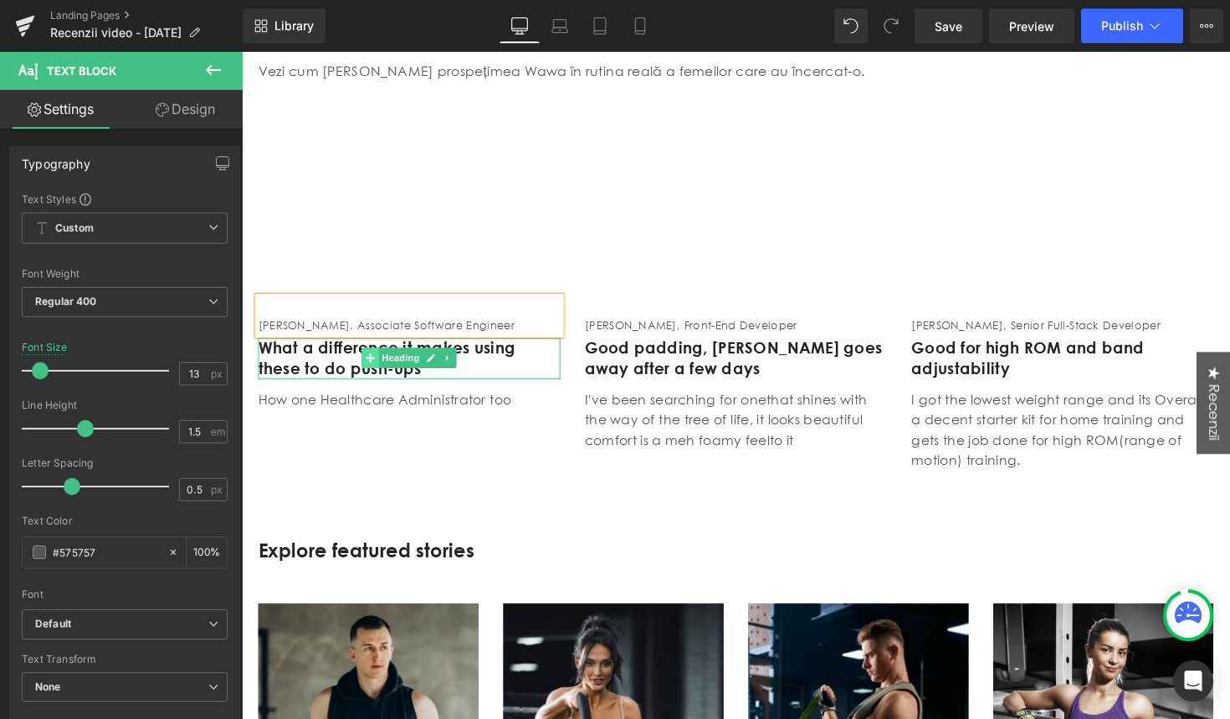 click on "**********" at bounding box center (1029, 34) 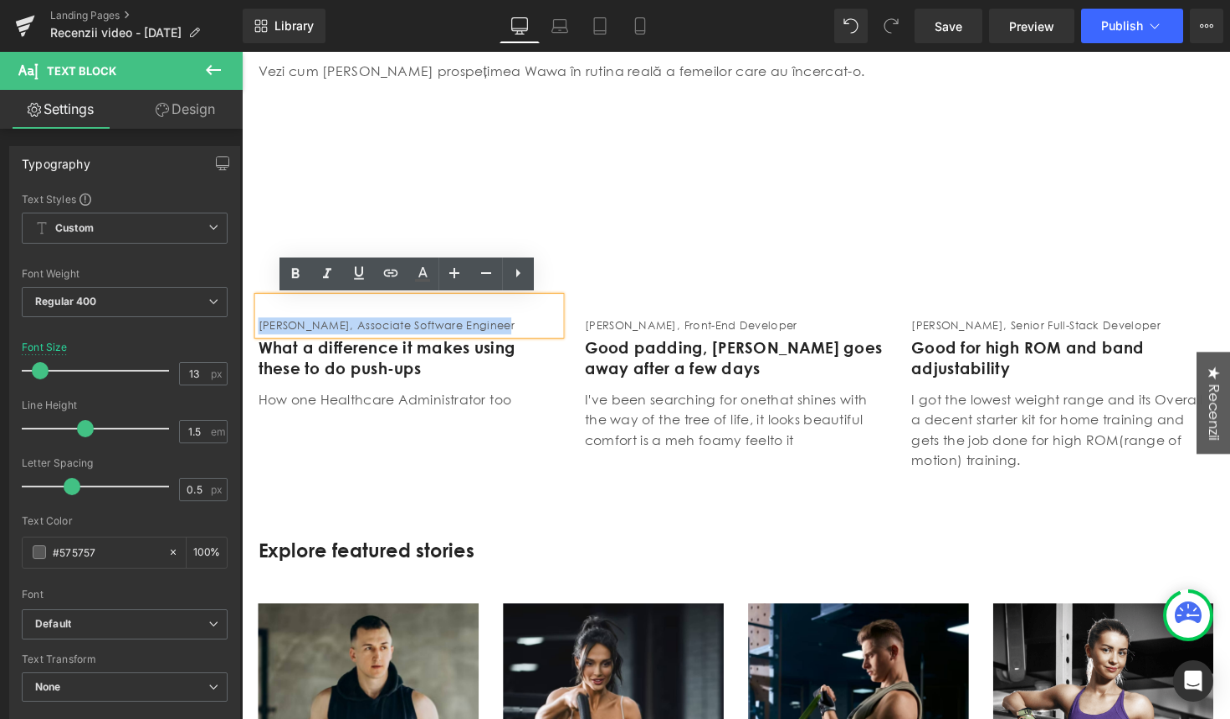 scroll, scrollTop: 0, scrollLeft: 0, axis: both 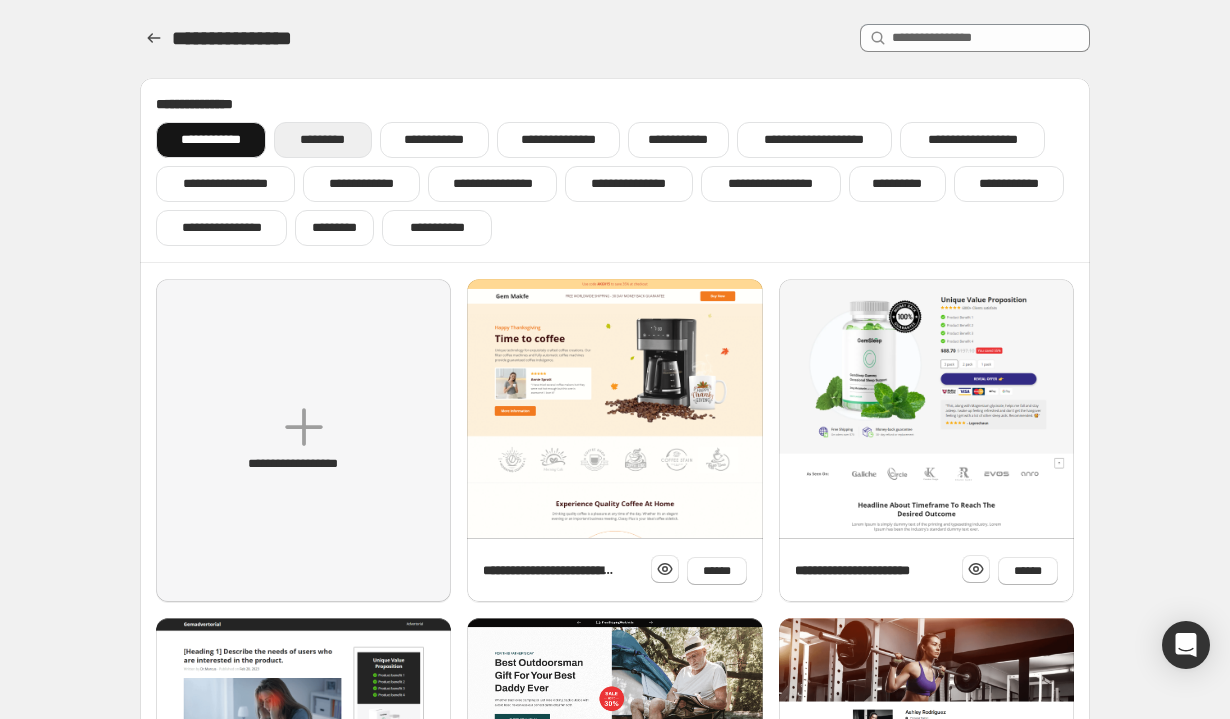 click on "*********" at bounding box center (322, 140) 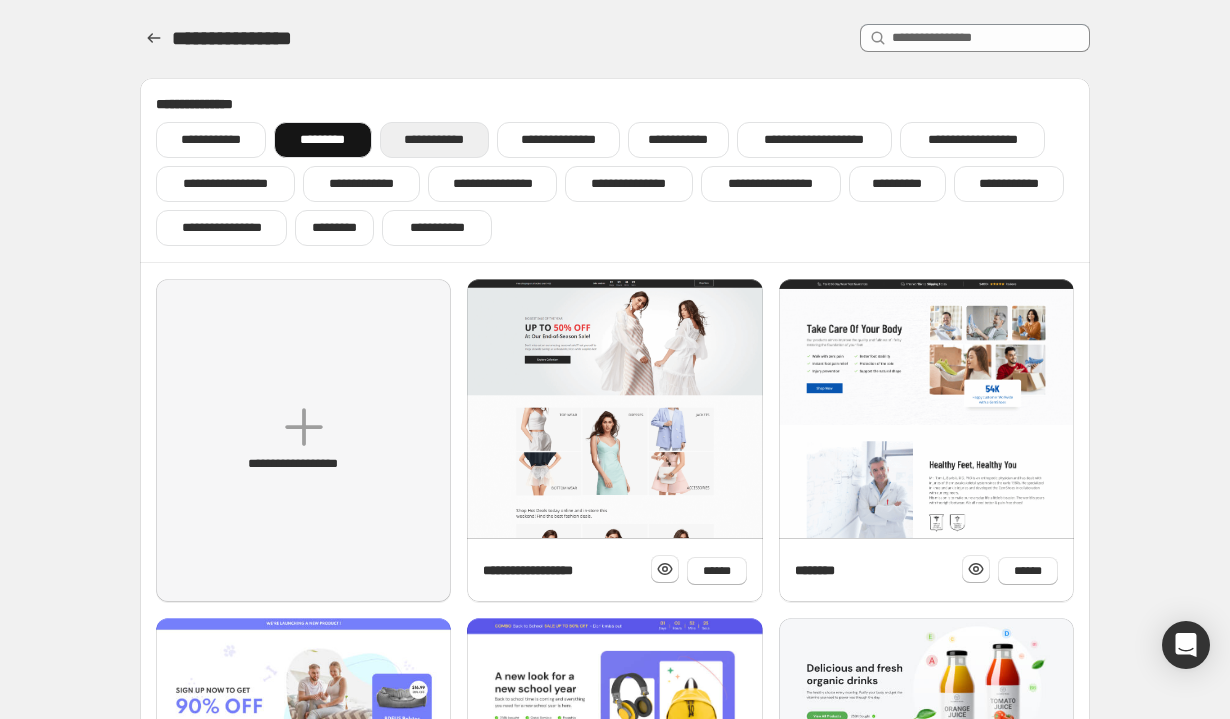 click on "**********" at bounding box center [434, 140] 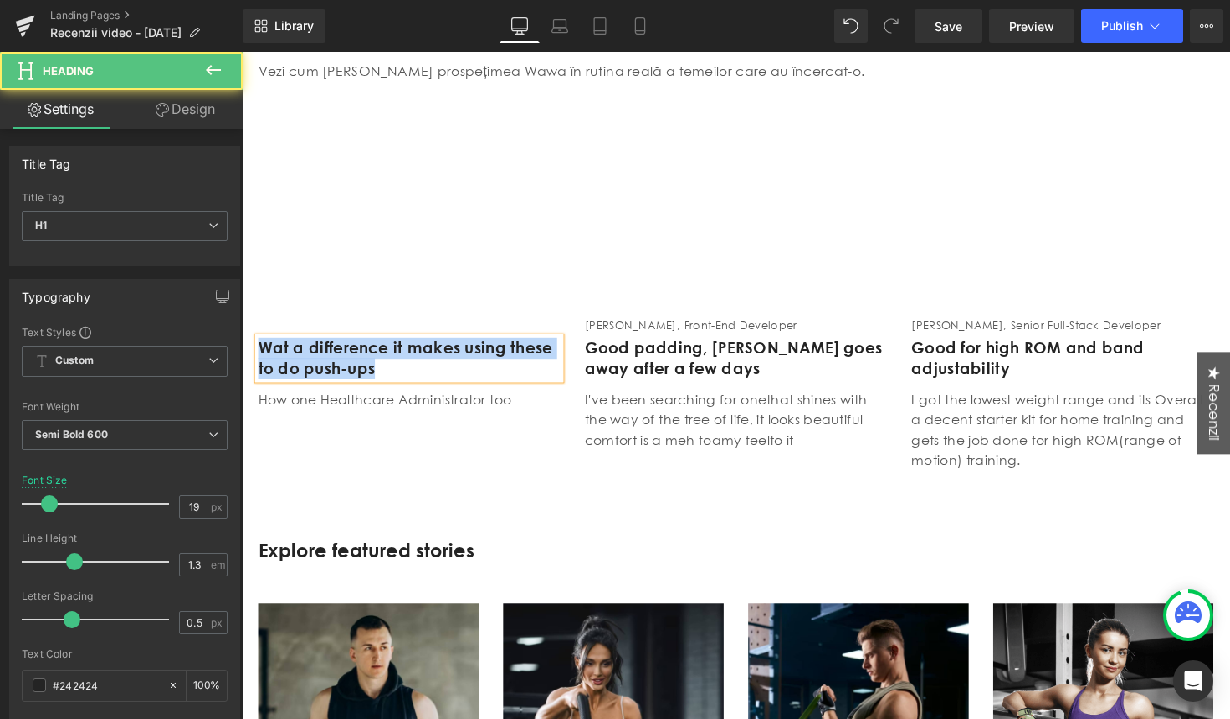 click on "**********" at bounding box center (492, 184) 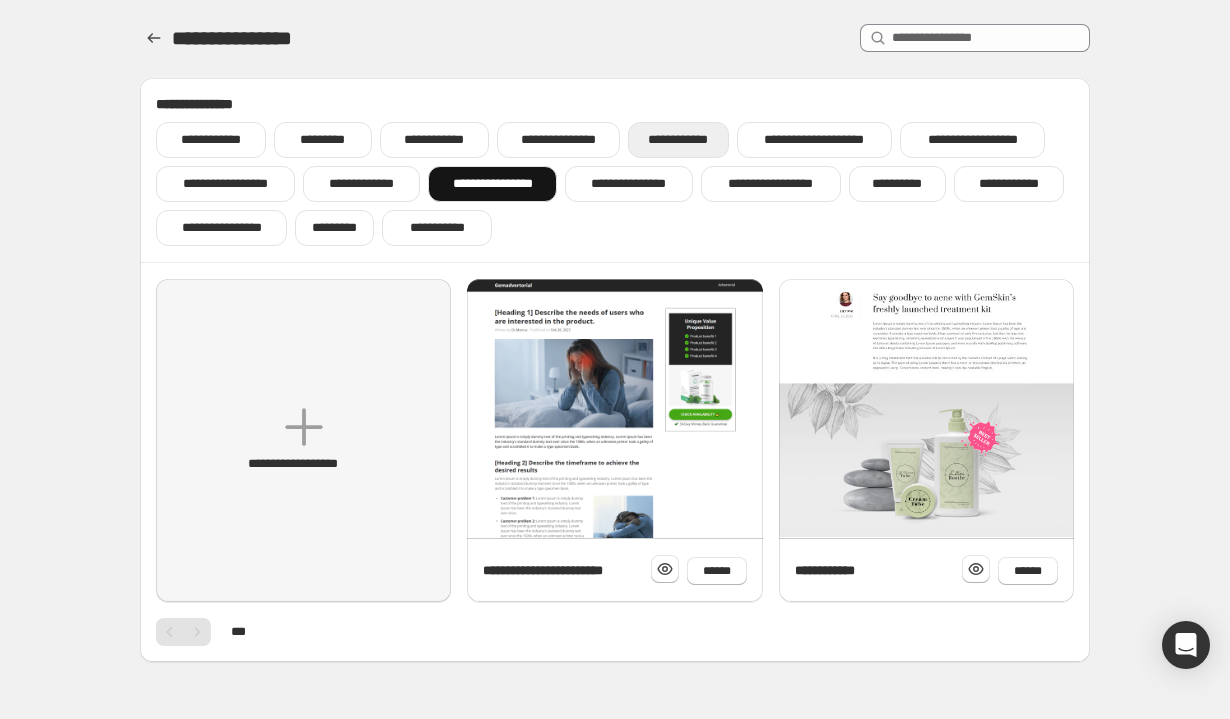 click on "**********" at bounding box center (678, 140) 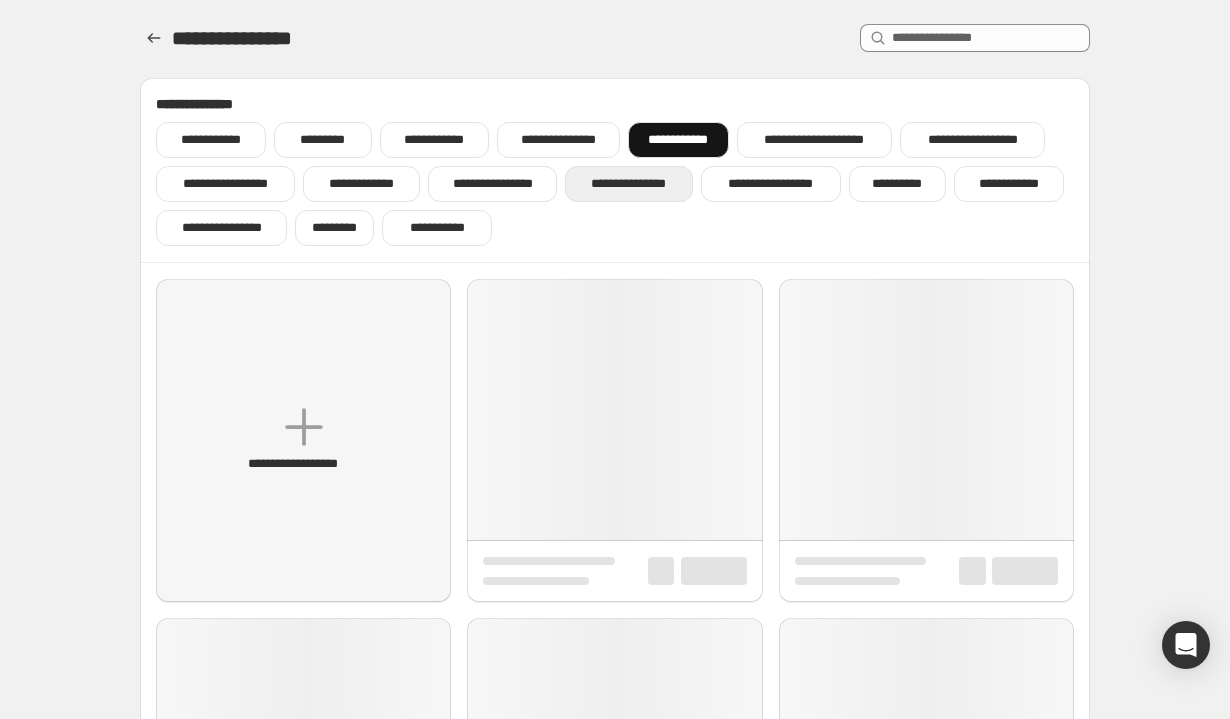 click on "**********" at bounding box center [629, 184] 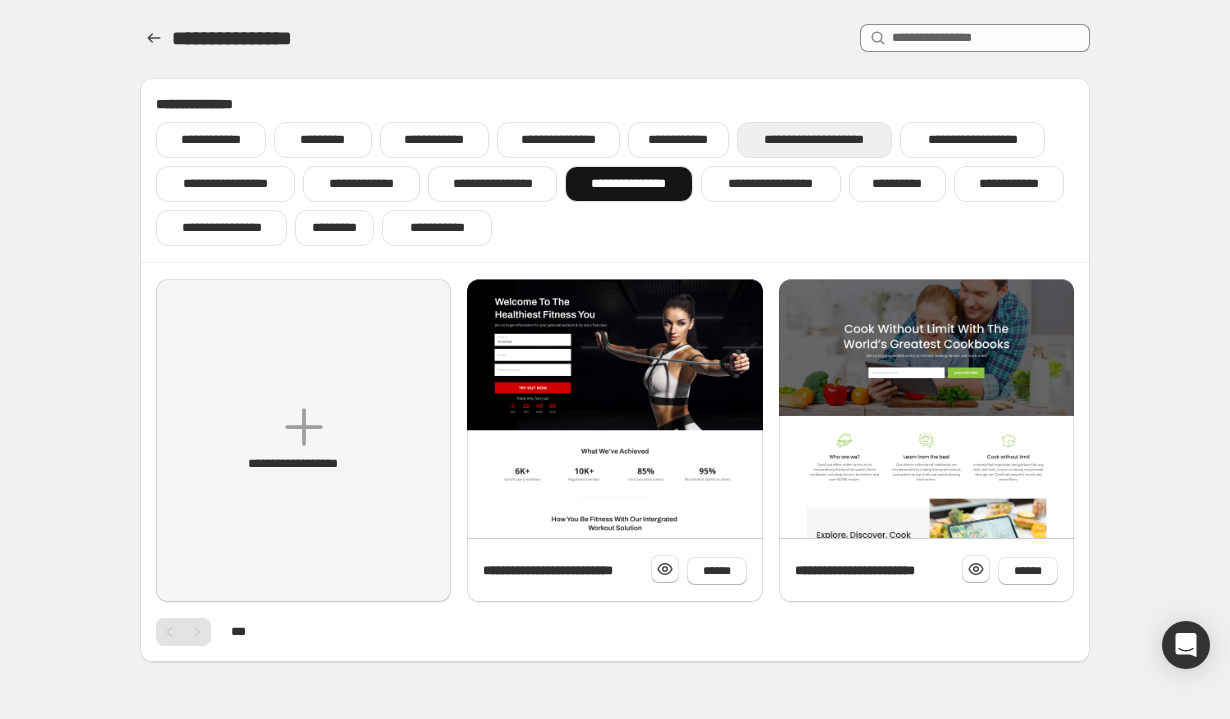 click on "**********" at bounding box center (815, 140) 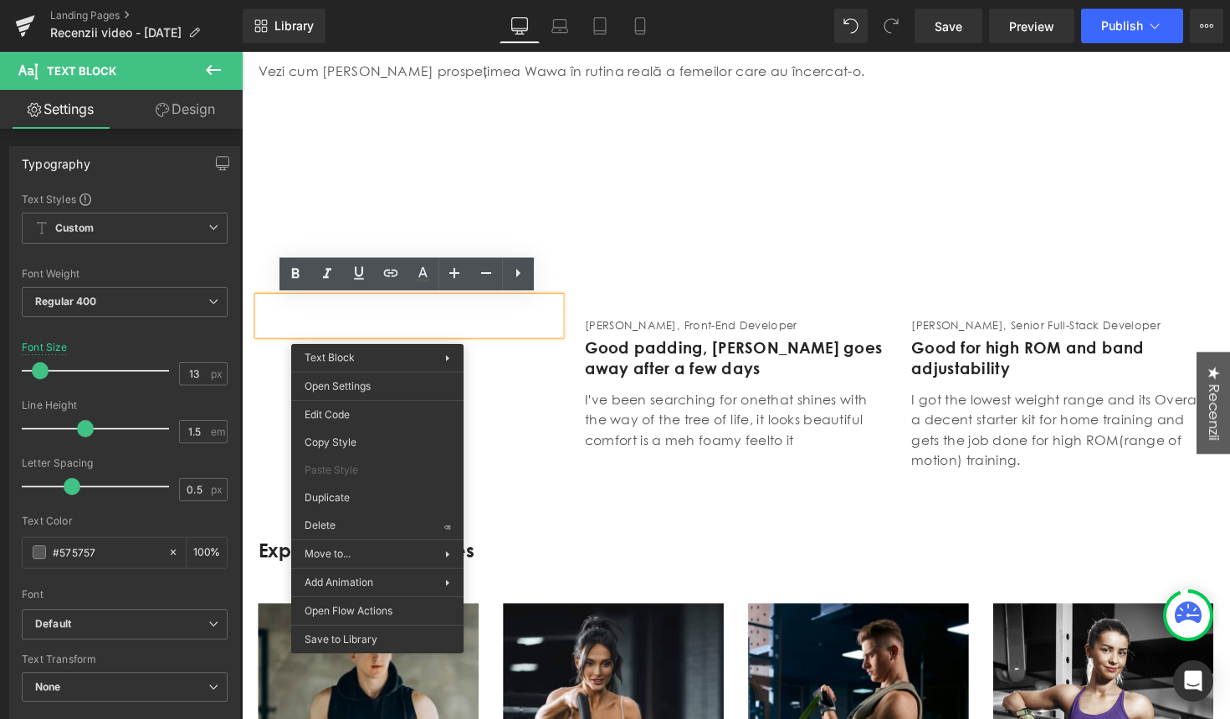 click on "**********" at bounding box center [972, 140] 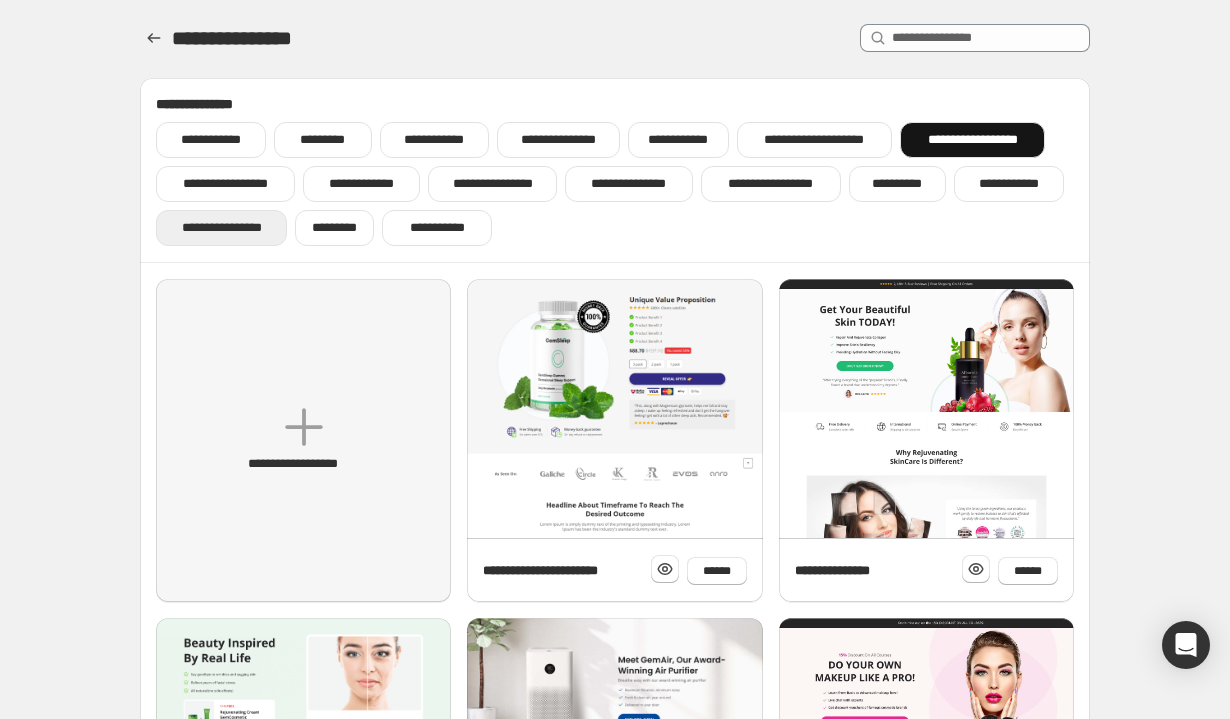 click on "**********" at bounding box center (221, 228) 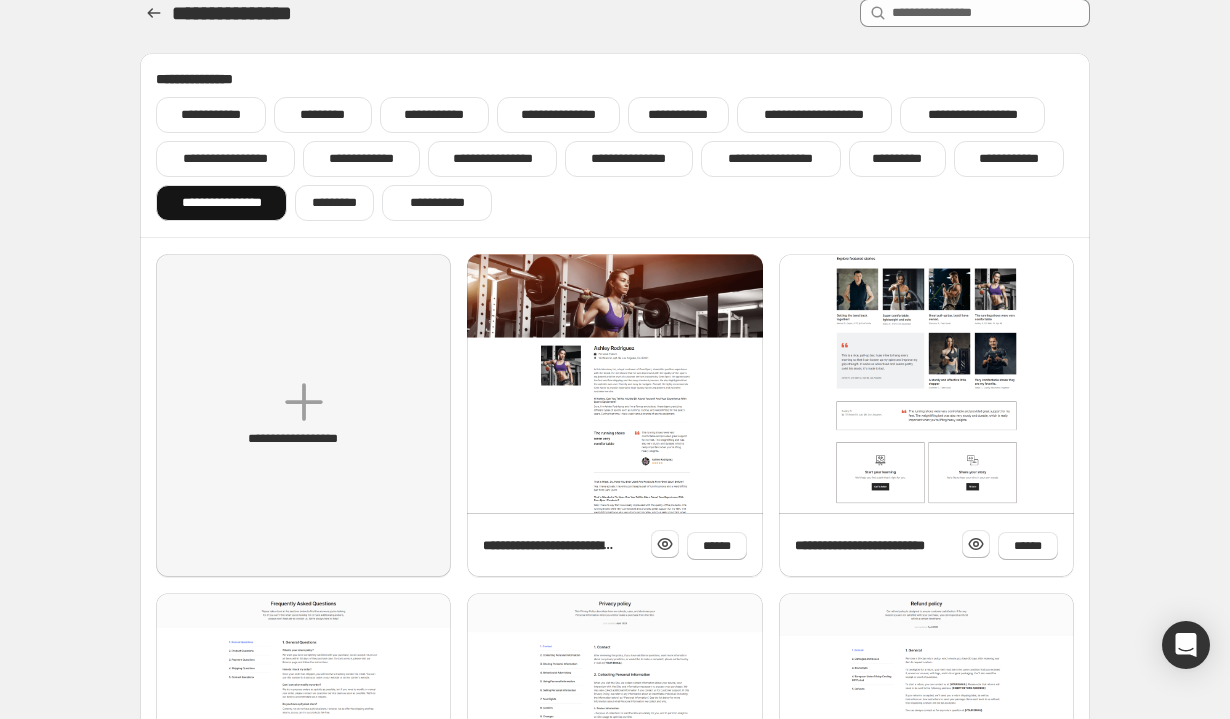 scroll, scrollTop: 0, scrollLeft: 0, axis: both 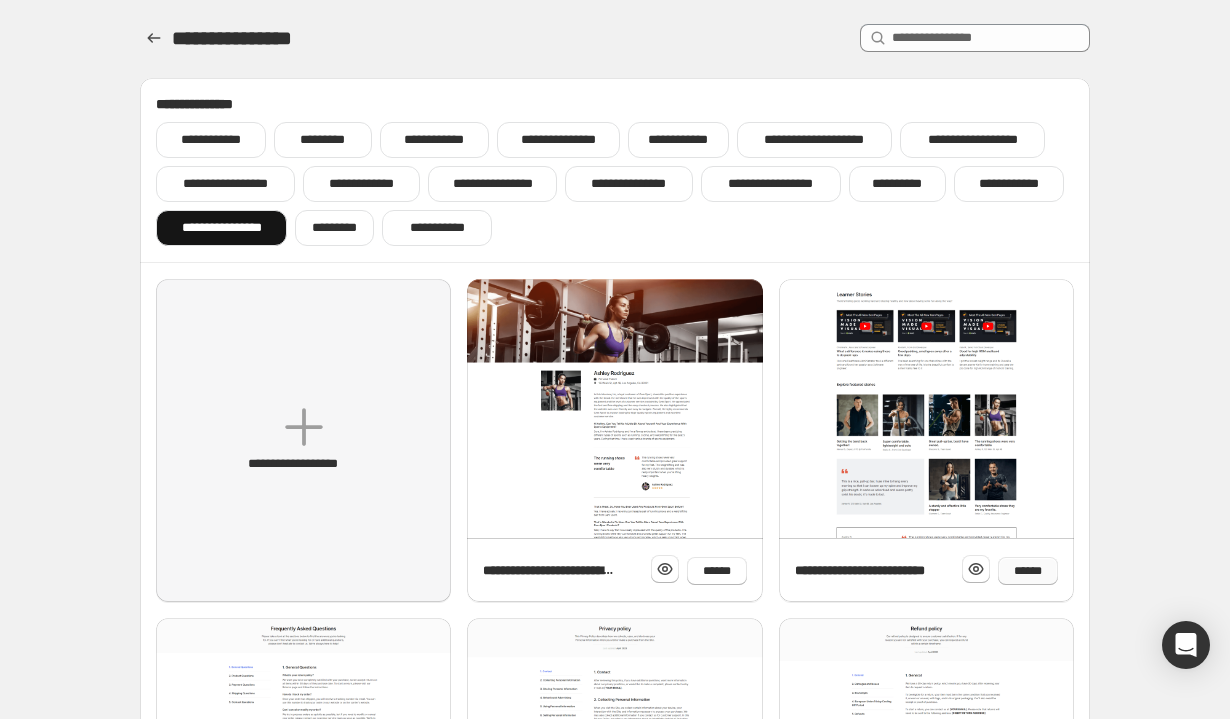 click on "******" at bounding box center [1028, 571] 